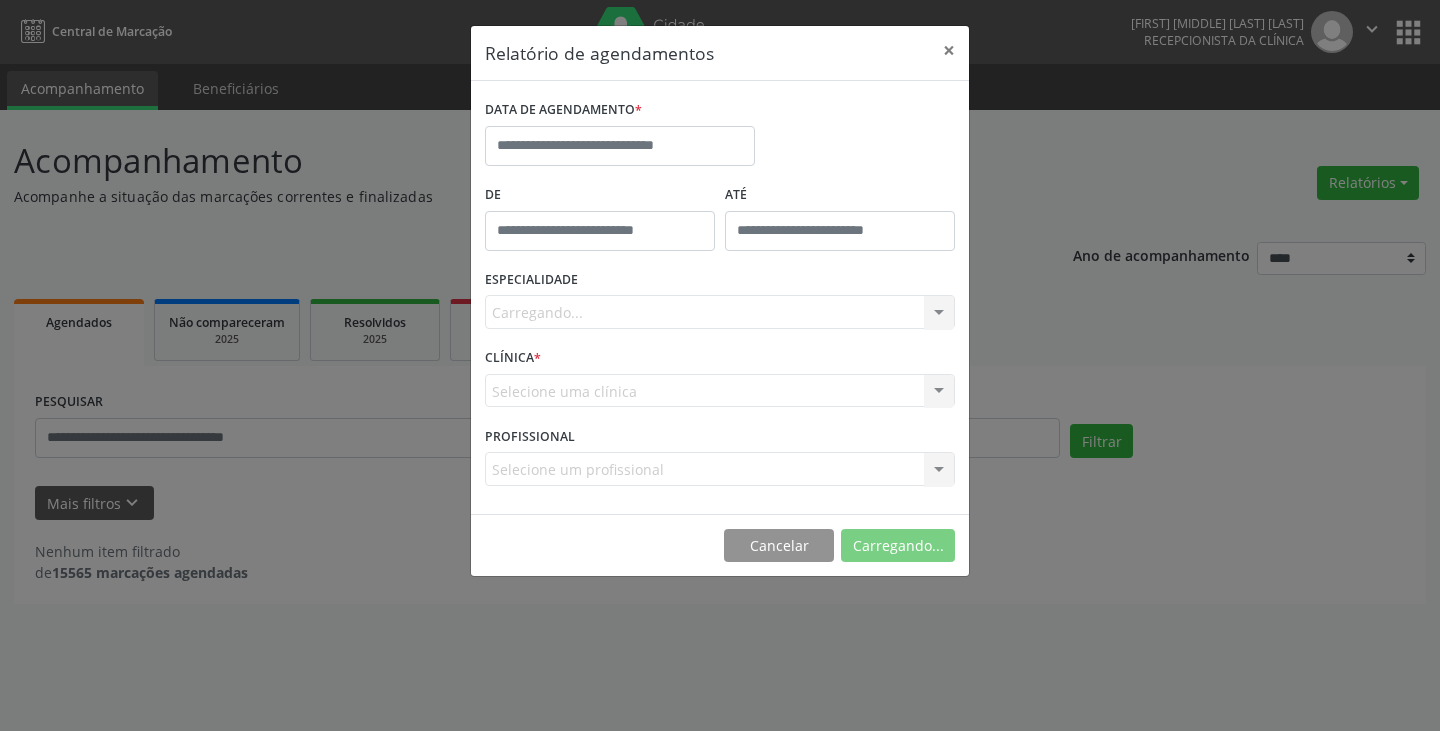 scroll, scrollTop: 0, scrollLeft: 0, axis: both 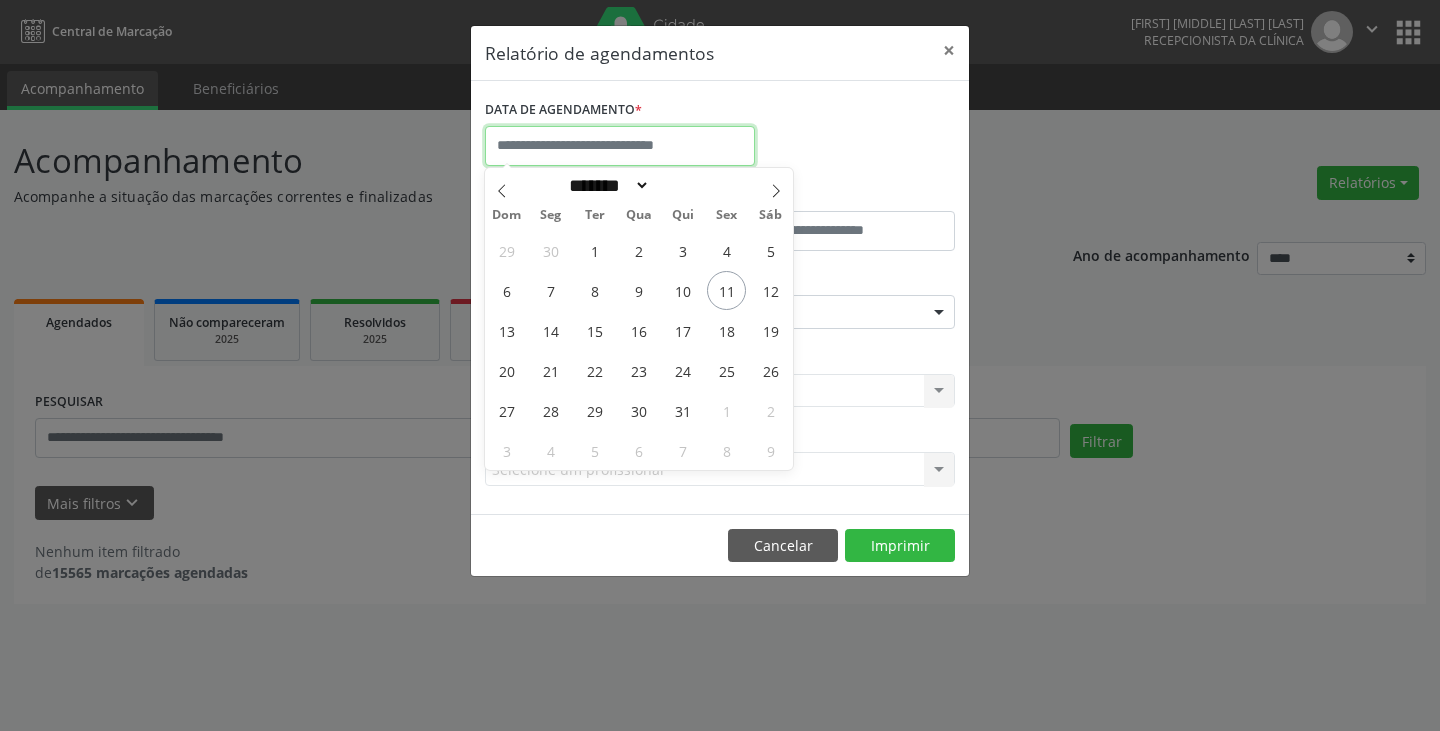 click at bounding box center (620, 146) 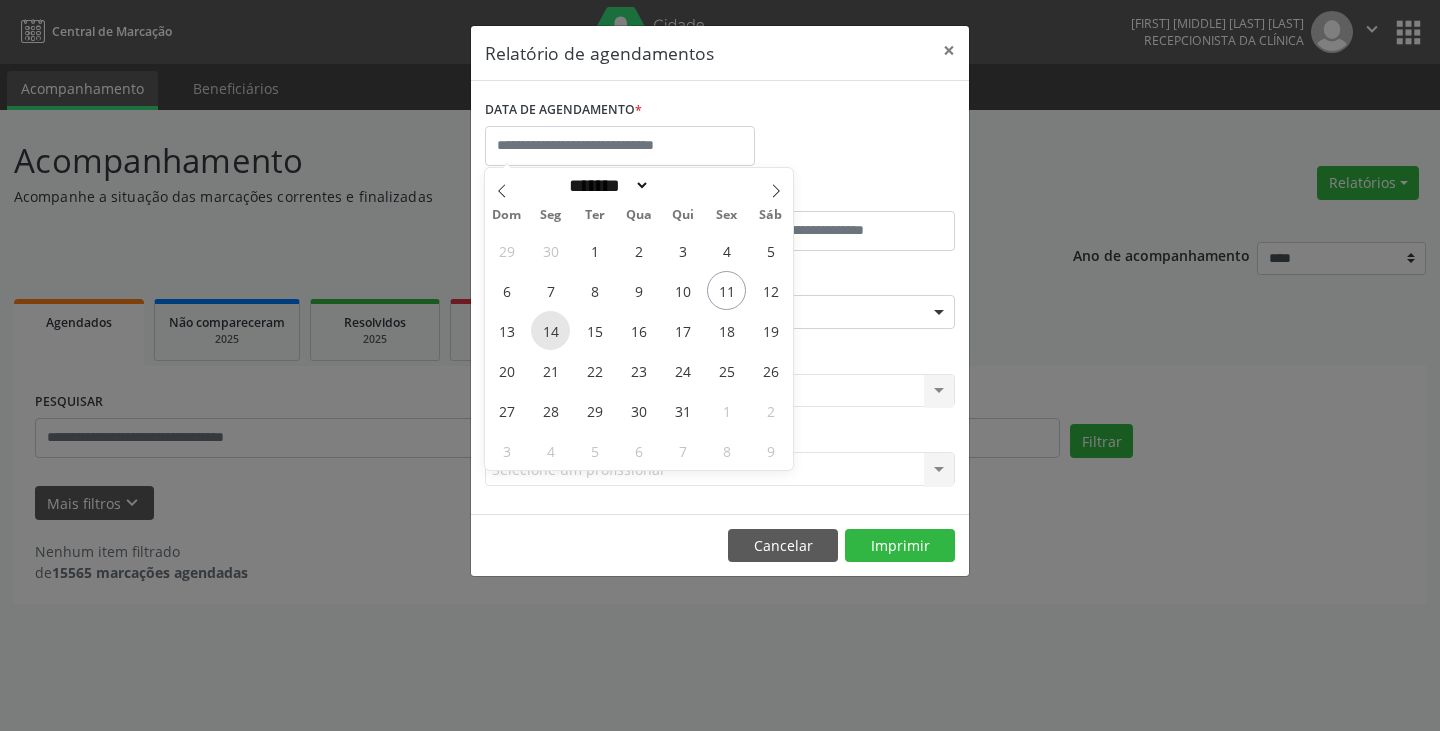 click on "14" at bounding box center [550, 330] 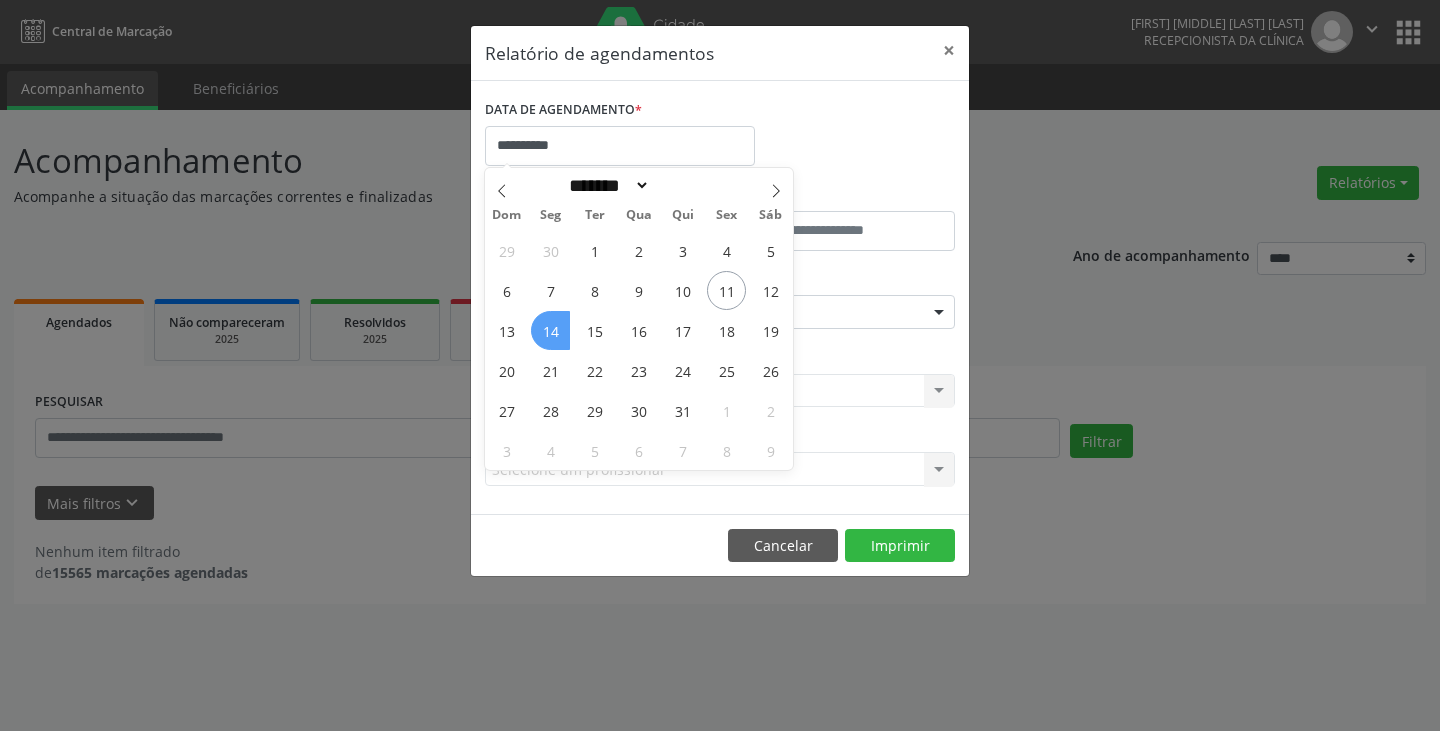 click on "14" at bounding box center [550, 330] 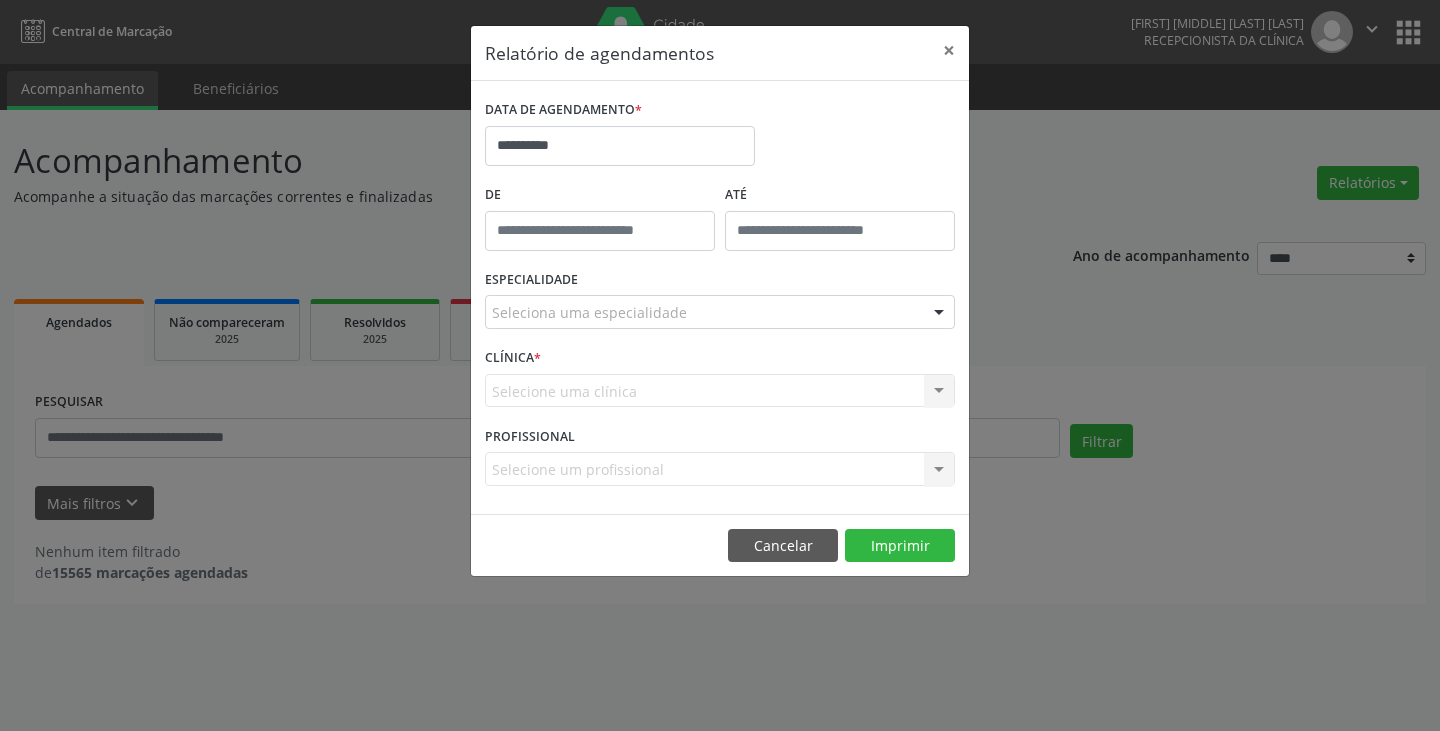 click on "ESPECIALIDADE
Seleciona uma especialidade
Todas as especialidades   Alergologia   Angiologia   Arritmologia   Cardiologia   Cirurgia Abdominal   Cirurgia Bariatrica   Cirurgia Cabeça e Pescoço   Cirurgia Cardiaca   Cirurgia Geral   Cirurgia Ginecologica   Cirurgia Mastologia Oncologica   Cirurgia Pediatrica   Cirurgia Plastica   Cirurgia Toracica   Cirurgia geral oncológica   Cirurgia geral oncológica   Cirurgião Dermatológico   Clinica Geral   Clinica Medica   Consulta de Enfermagem - Hiperdia   Consulta de Enfermagem - Preventivo   Consulta de Enfermagem - Pré-Natal   Consulta de Enfermagem - Puericultura   Dermatologia   Endocinologia   Endocrino Diabetes   Endocrinologia   Fisioterapia   Fisioterapia Cirurgica   Fonoaudiologia   Gastro/Hepato   Gastroenterologia   Gastropediatria   Geriatria   Ginecologia   Gnecologia   Hebiatra   Hematologia   Hepatologia   Inf.Inf - Infectologista   Infectologia Pediátrica   Mastologia       Medicina da Dor" at bounding box center (720, 304) 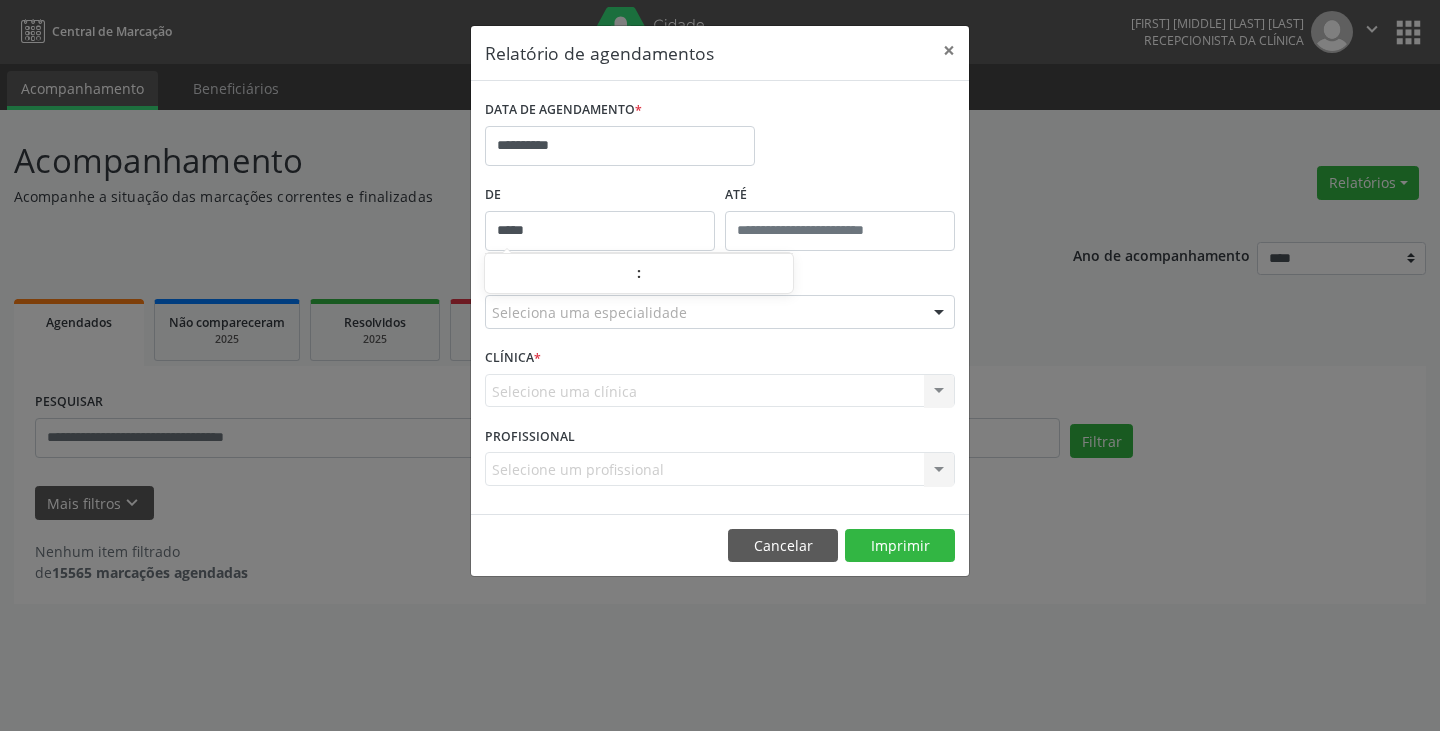 click on "*****" at bounding box center [600, 231] 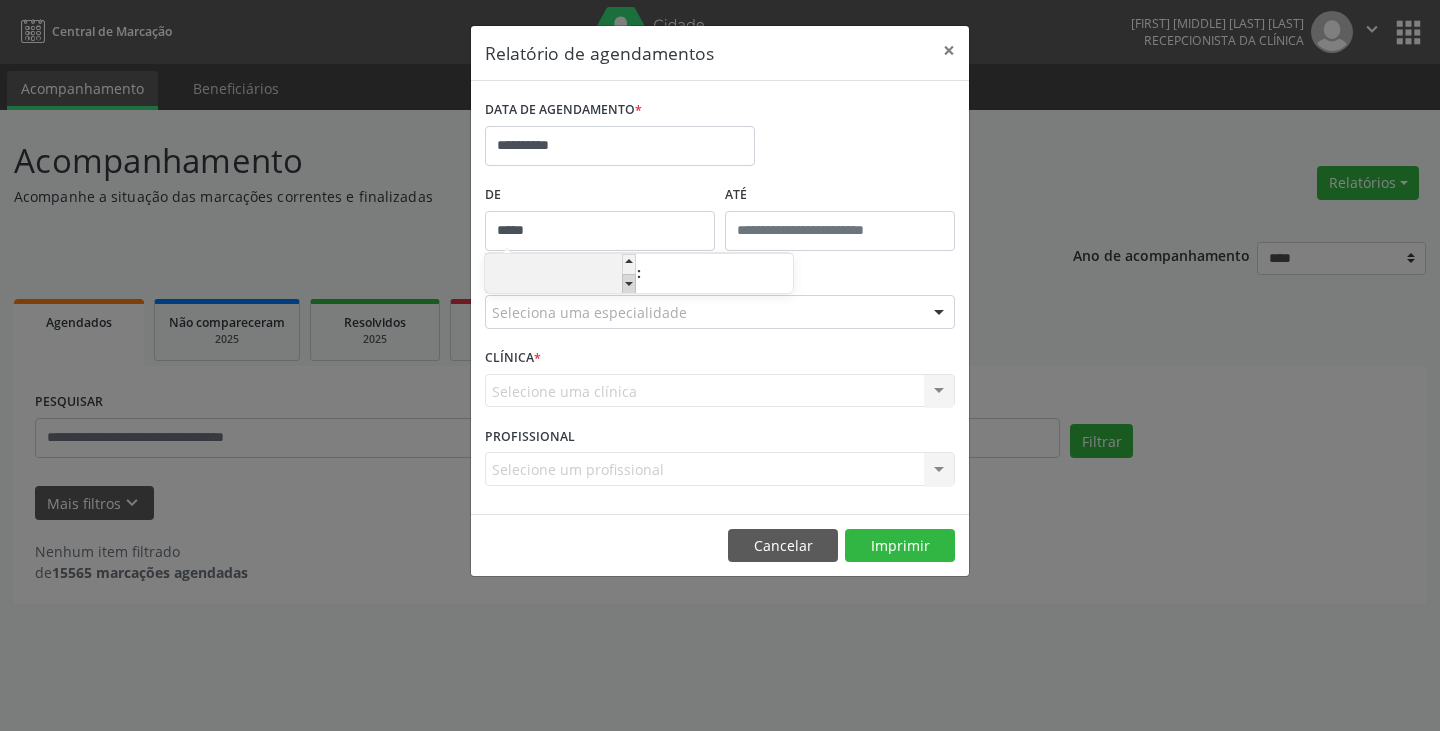 click at bounding box center (629, 284) 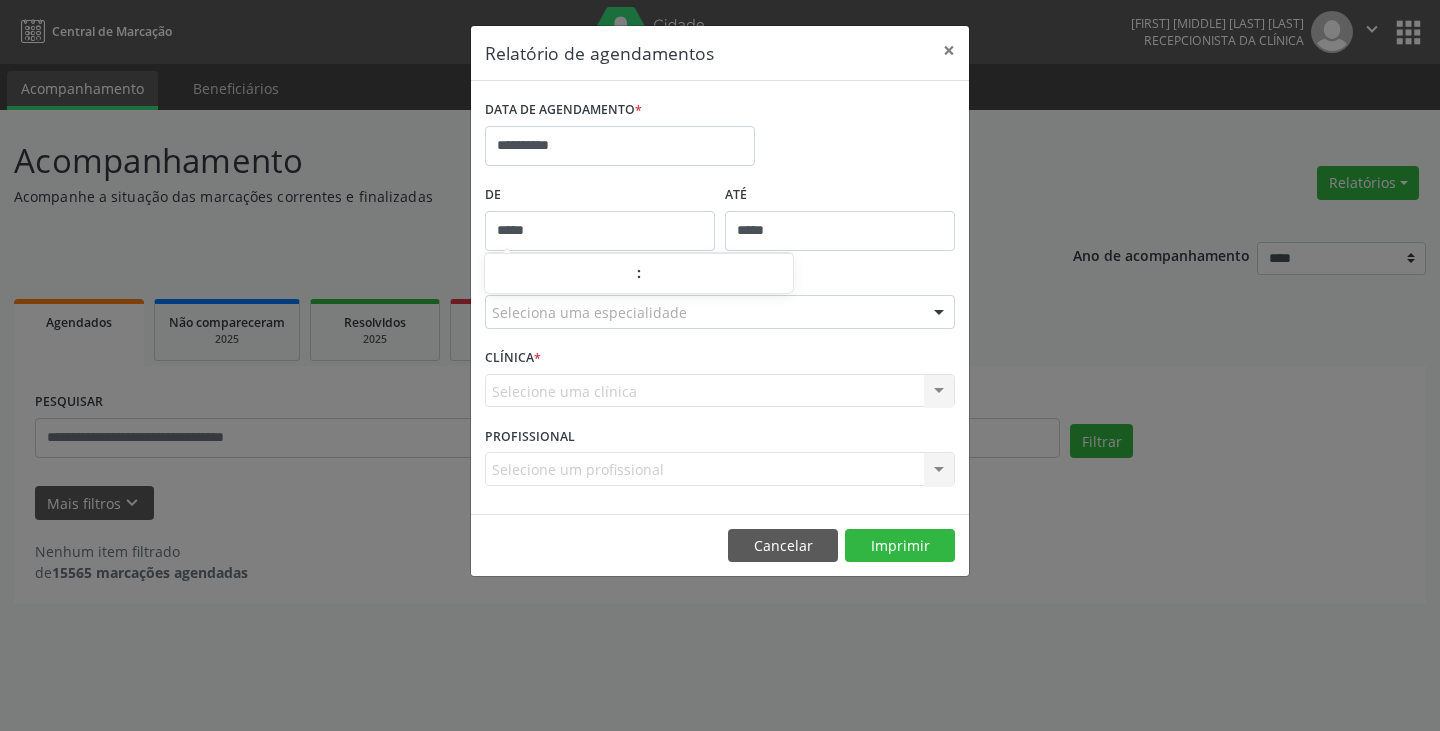 click on "*****" at bounding box center [840, 231] 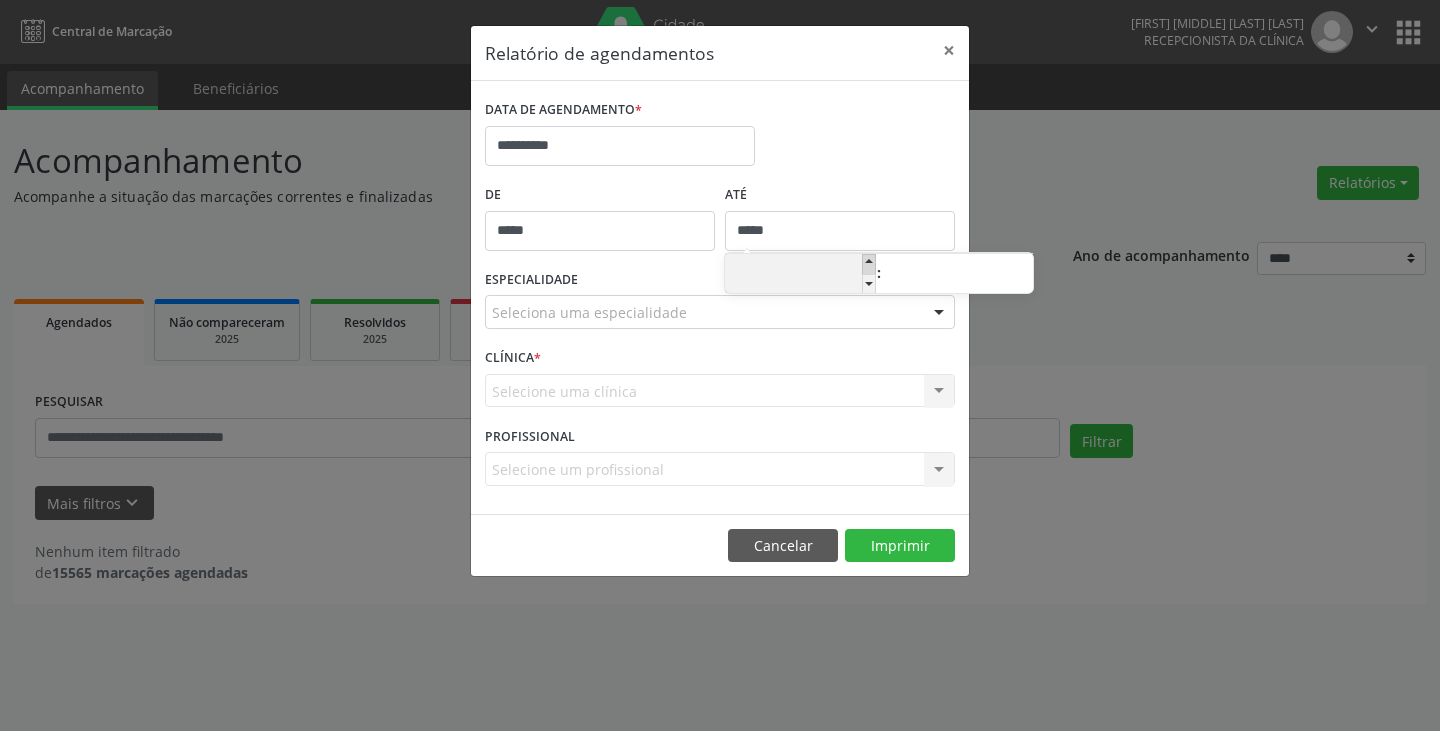 click at bounding box center (869, 264) 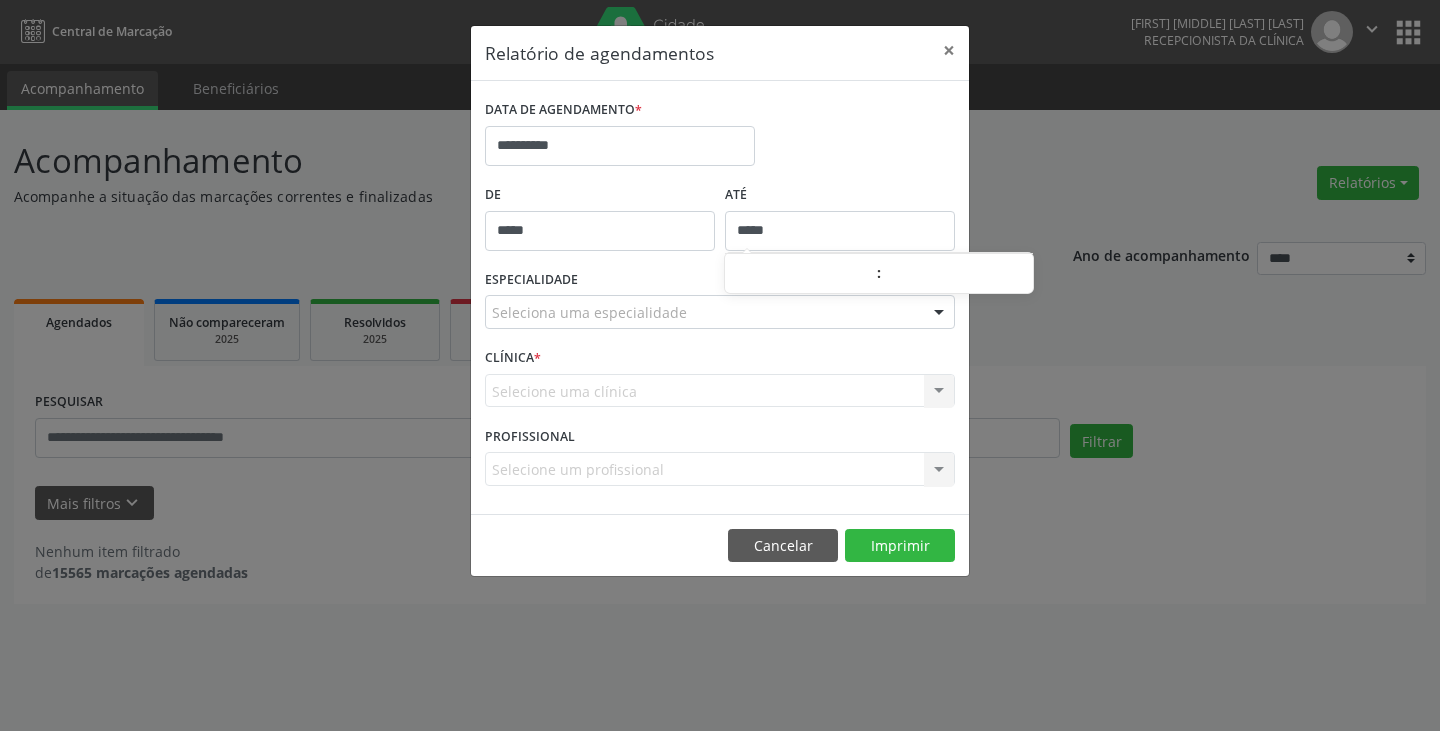 click on "ESPECIALIDADE
Seleciona uma especialidade
Todas as especialidades   Alergologia   Angiologia   Arritmologia   Cardiologia   Cirurgia Abdominal   Cirurgia Bariatrica   Cirurgia Cabeça e Pescoço   Cirurgia Cardiaca   Cirurgia Geral   Cirurgia Ginecologica   Cirurgia Mastologia Oncologica   Cirurgia Pediatrica   Cirurgia Plastica   Cirurgia Toracica   Cirurgia geral oncológica   Cirurgia geral oncológica   Cirurgião Dermatológico   Clinica Geral   Clinica Medica   Consulta de Enfermagem - Hiperdia   Consulta de Enfermagem - Preventivo   Consulta de Enfermagem - Pré-Natal   Consulta de Enfermagem - Puericultura   Dermatologia   Endocinologia   Endocrino Diabetes   Endocrinologia   Fisioterapia   Fisioterapia Cirurgica   Fonoaudiologia   Gastro/Hepato   Gastroenterologia   Gastropediatria   Geriatria   Ginecologia   Gnecologia   Hebiatra   Hematologia   Hepatologia   Inf.Inf - Infectologista   Infectologia Pediátrica   Mastologia       Medicina da Dor" at bounding box center (720, 304) 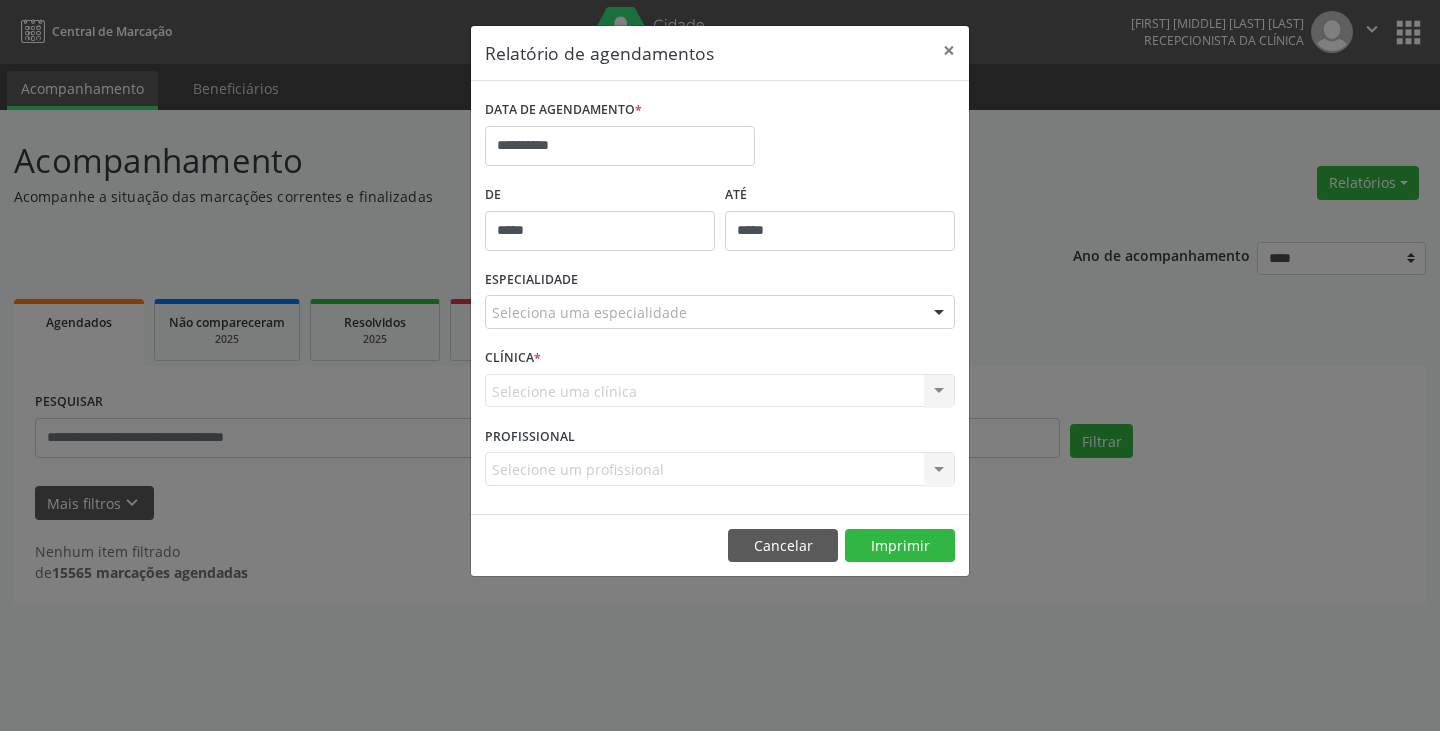 click on "Seleciona uma especialidade" at bounding box center (720, 312) 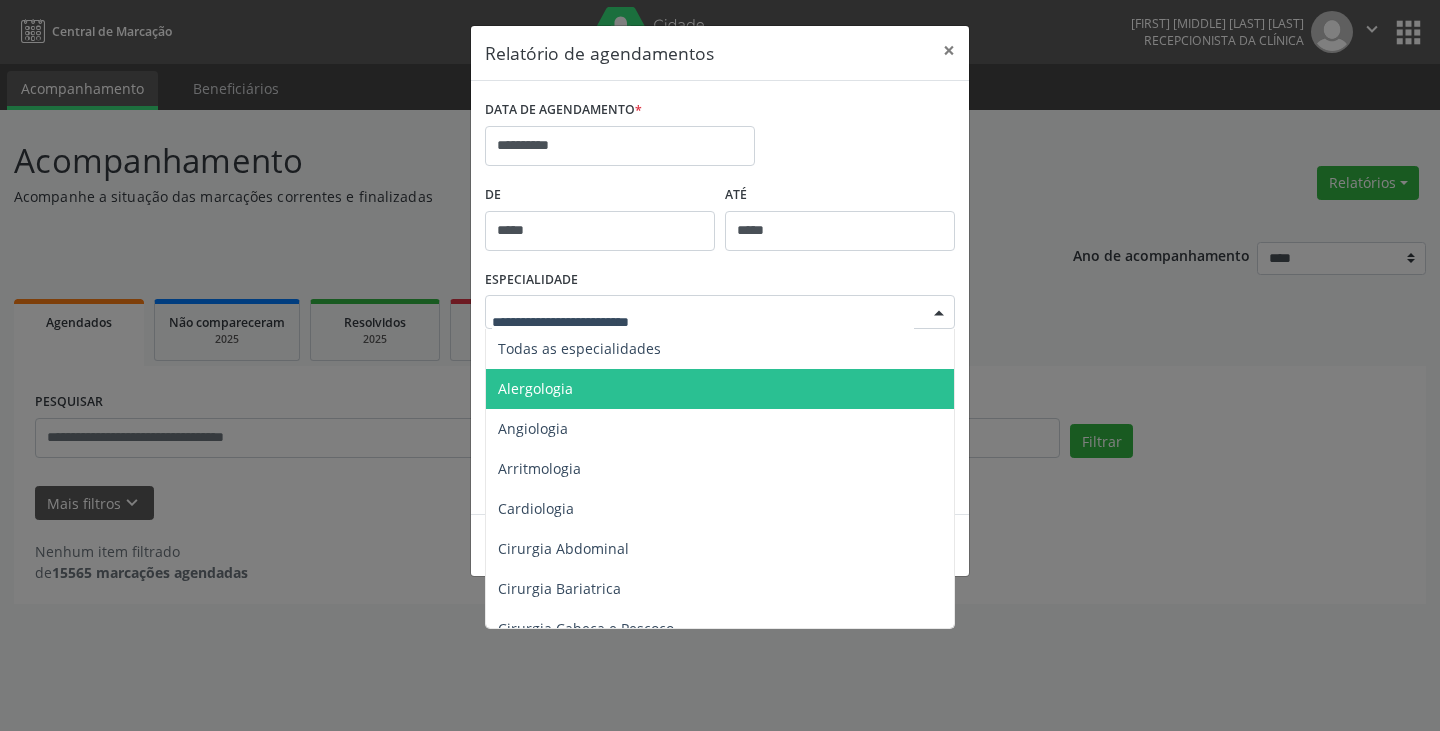 click on "Alergologia" at bounding box center [721, 389] 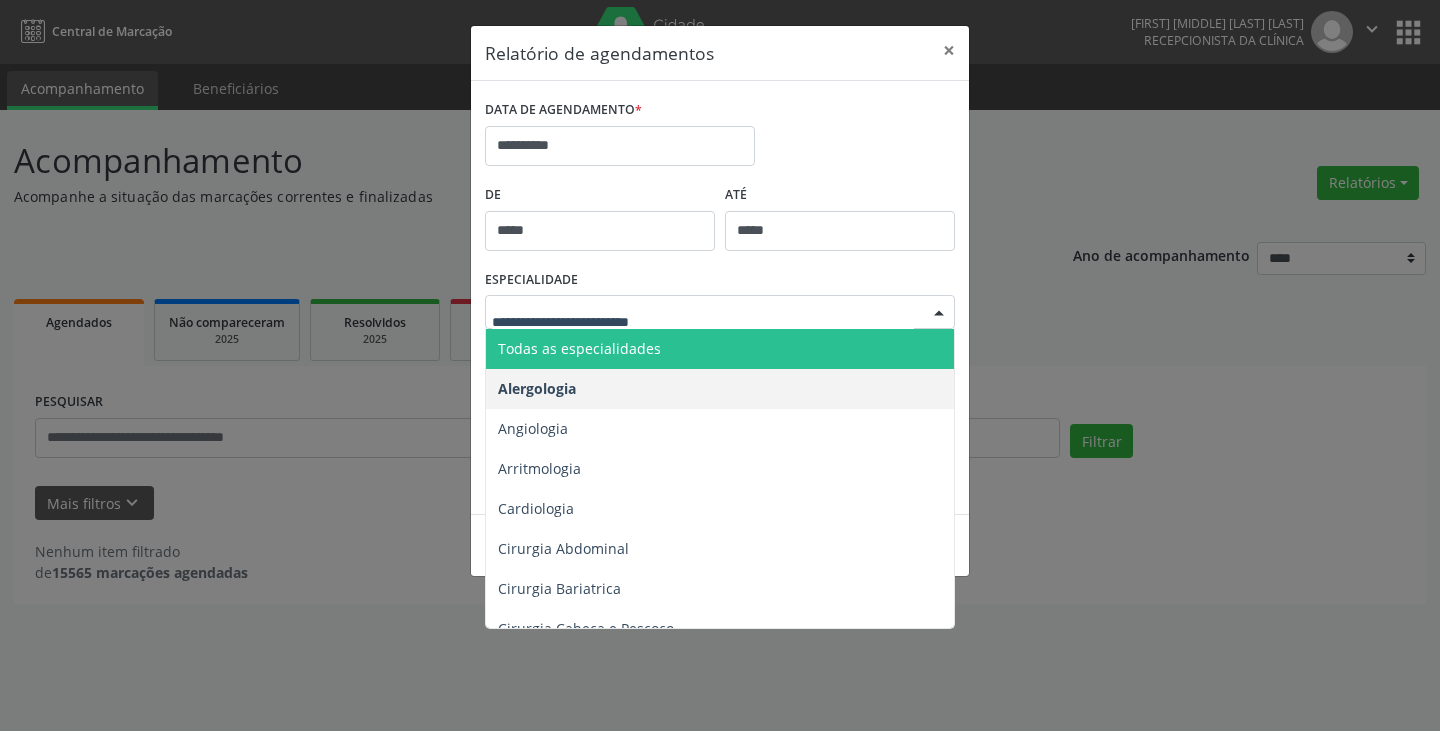 click on "Todas as especialidades" at bounding box center [721, 349] 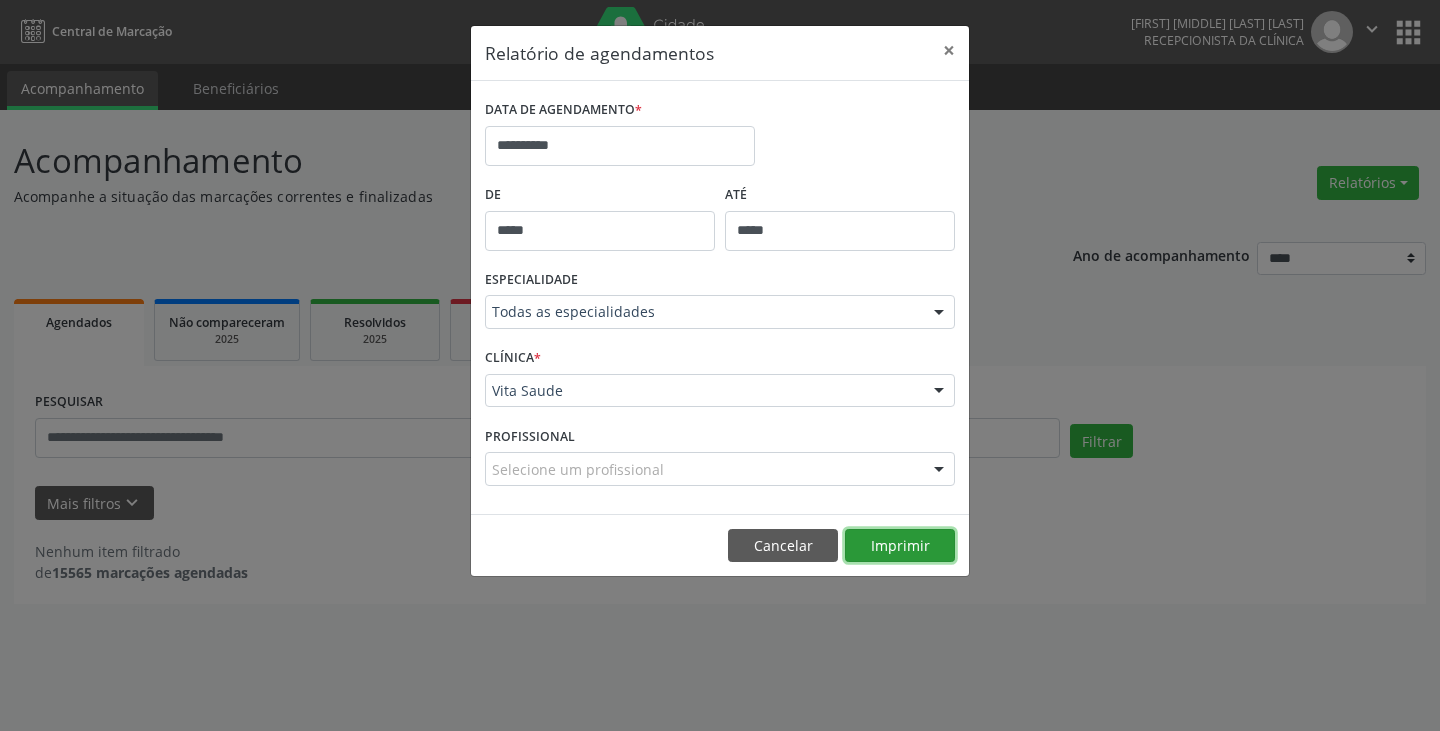 click on "Imprimir" at bounding box center [900, 546] 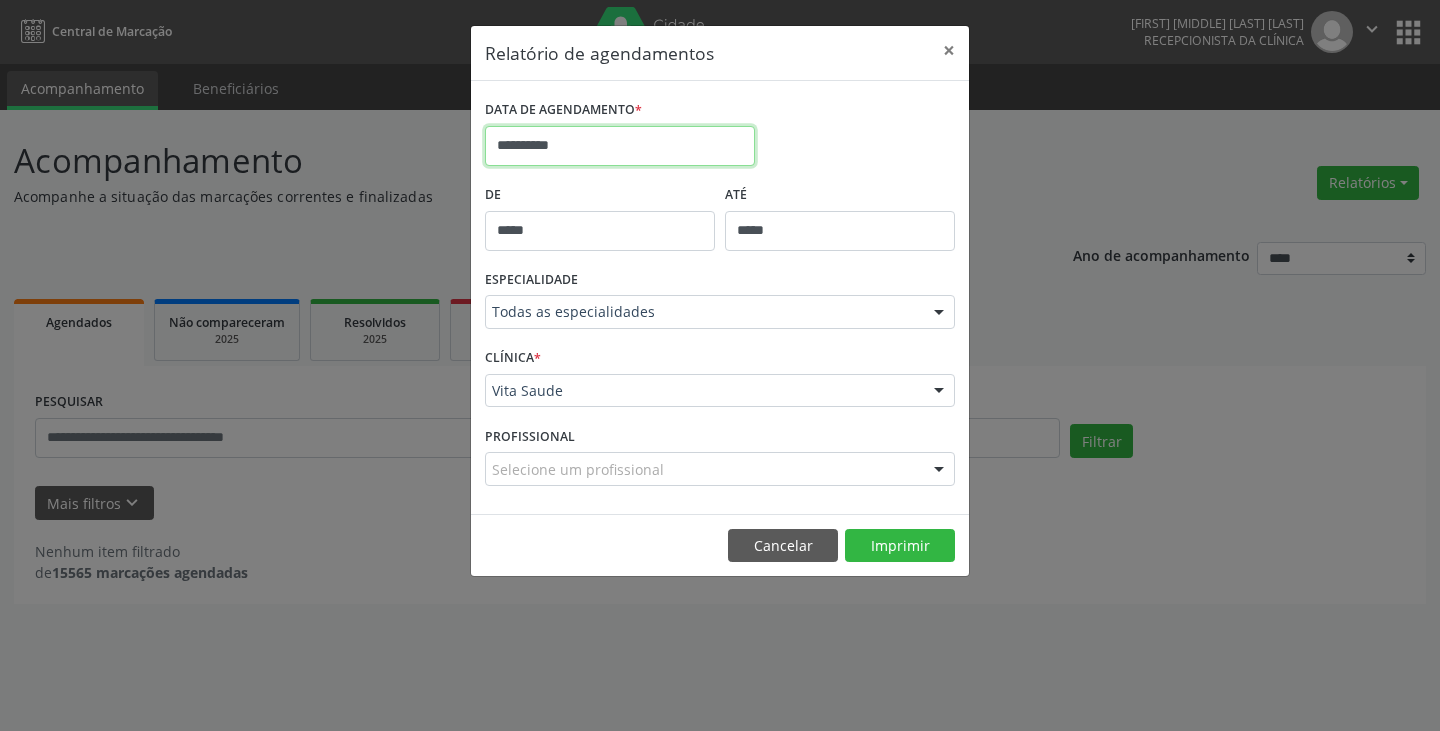 click on "**********" at bounding box center [620, 146] 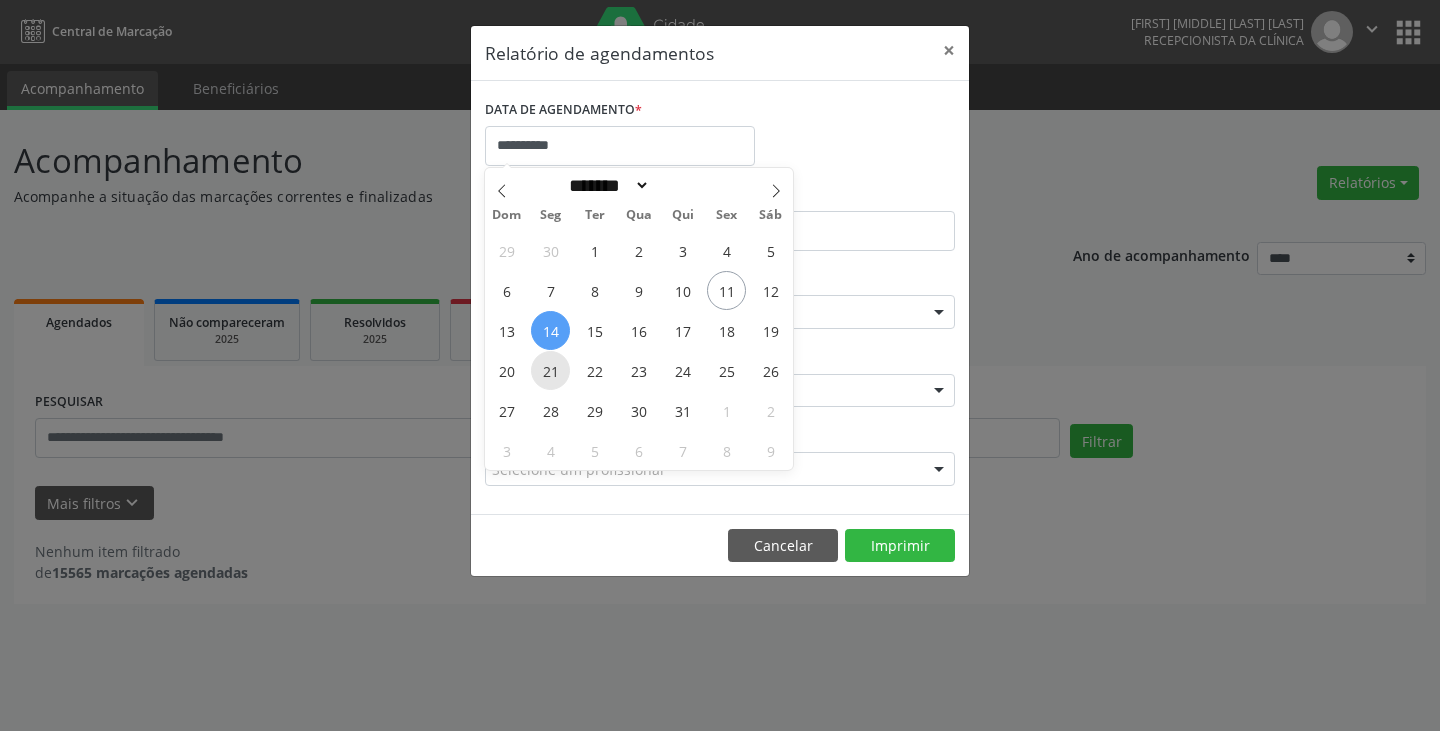 click on "21" at bounding box center (550, 370) 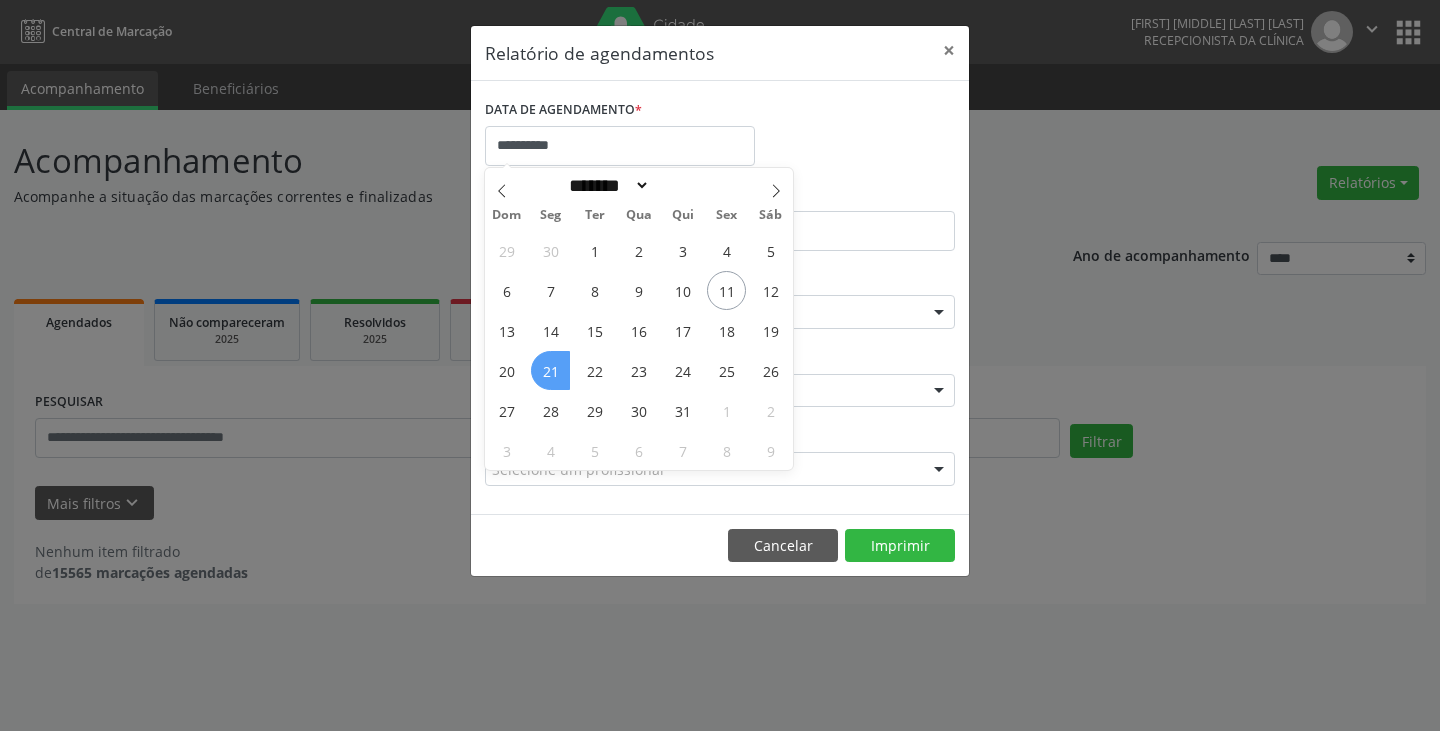 click on "21" at bounding box center (550, 370) 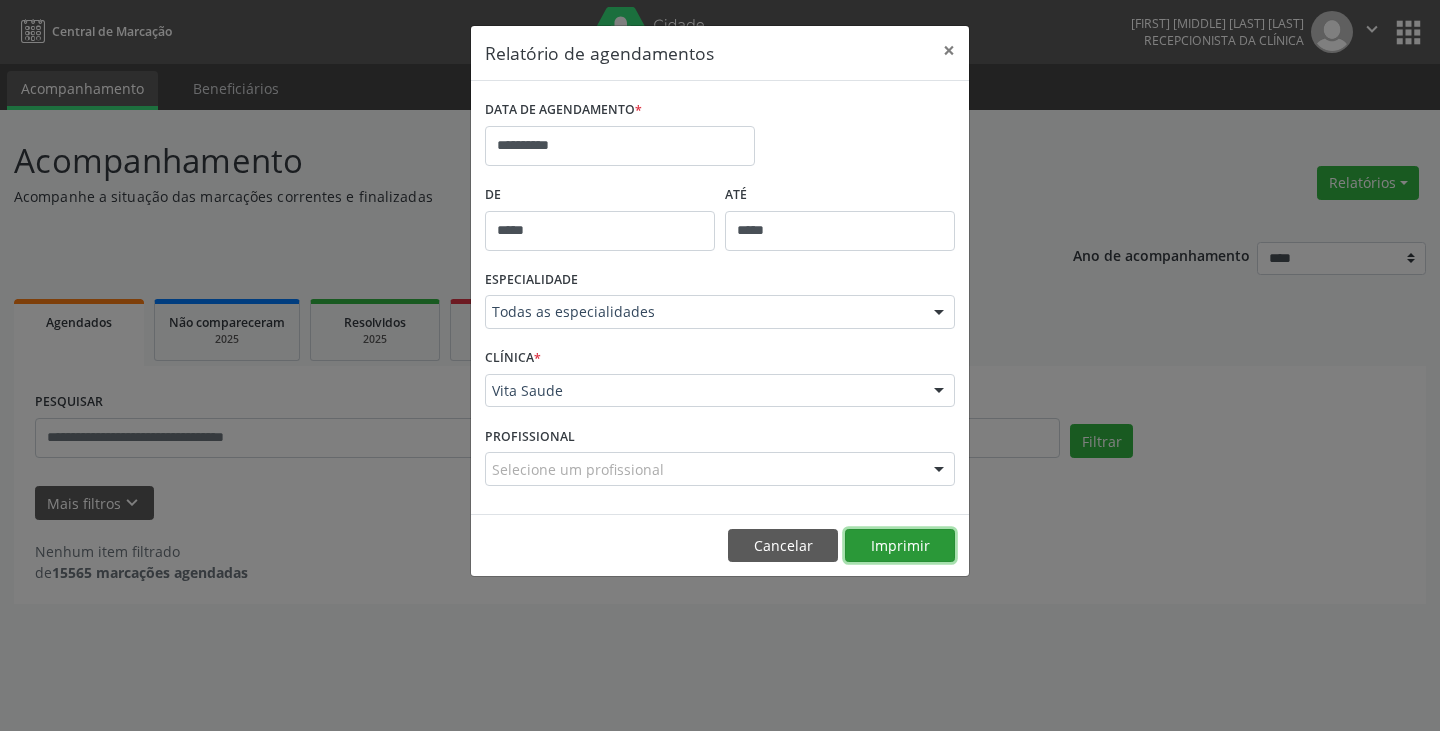 click on "Imprimir" at bounding box center [900, 546] 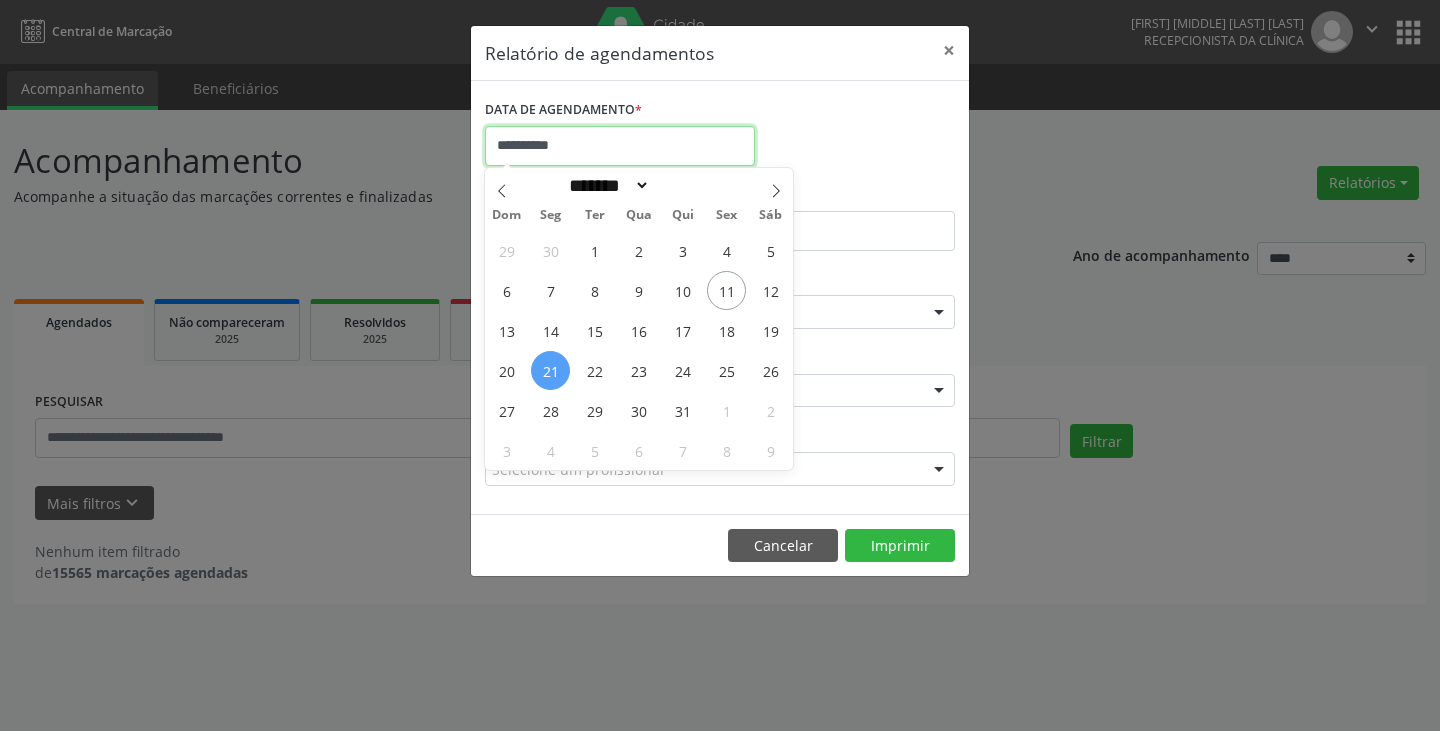 click on "**********" at bounding box center [620, 146] 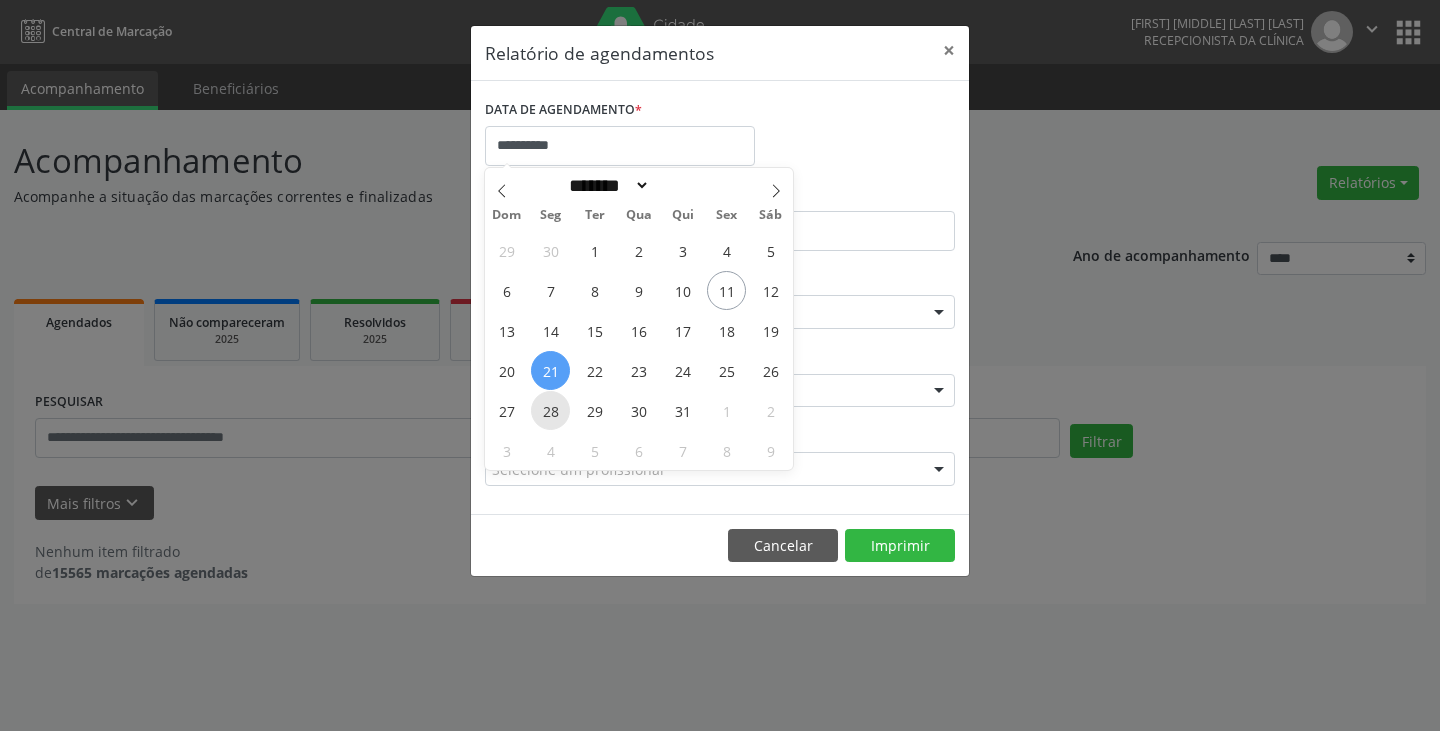 click on "28" at bounding box center [550, 410] 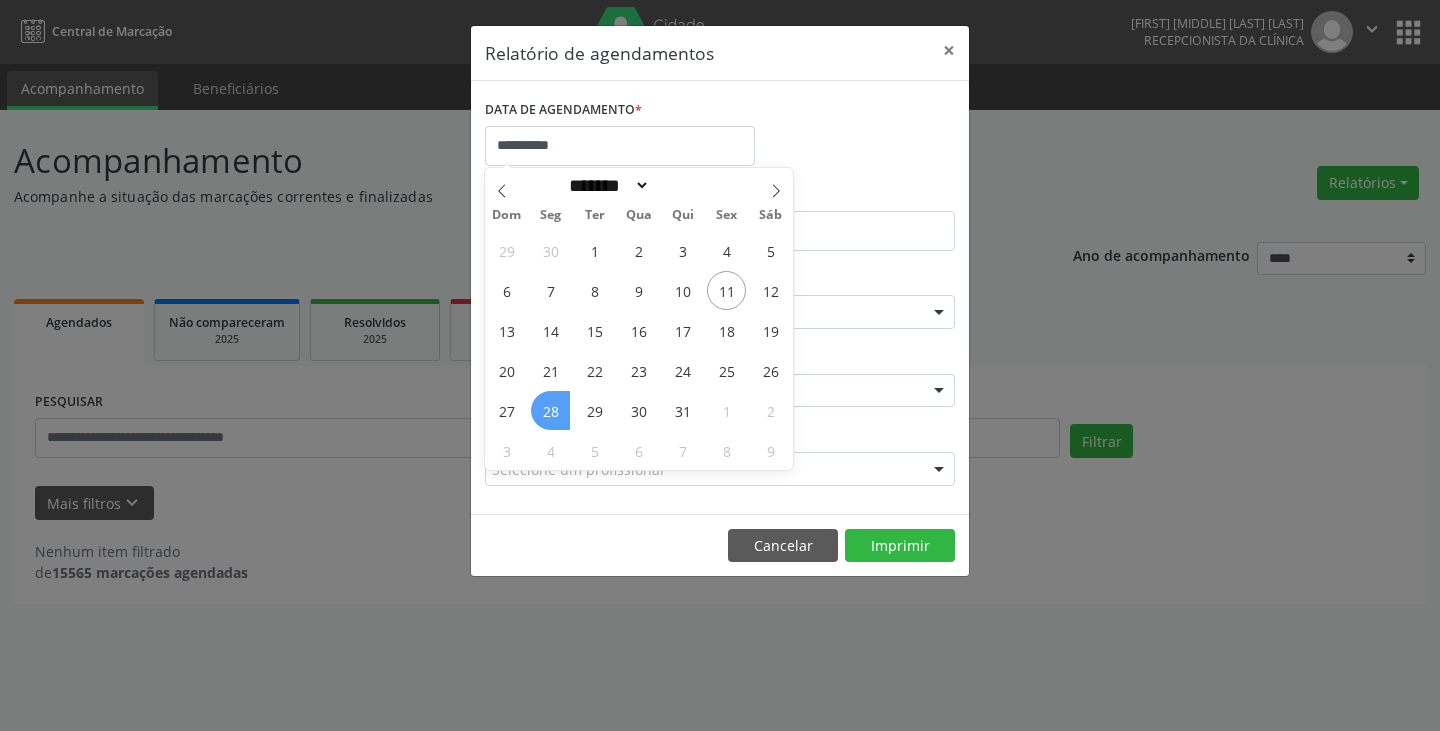 click on "28" at bounding box center (550, 410) 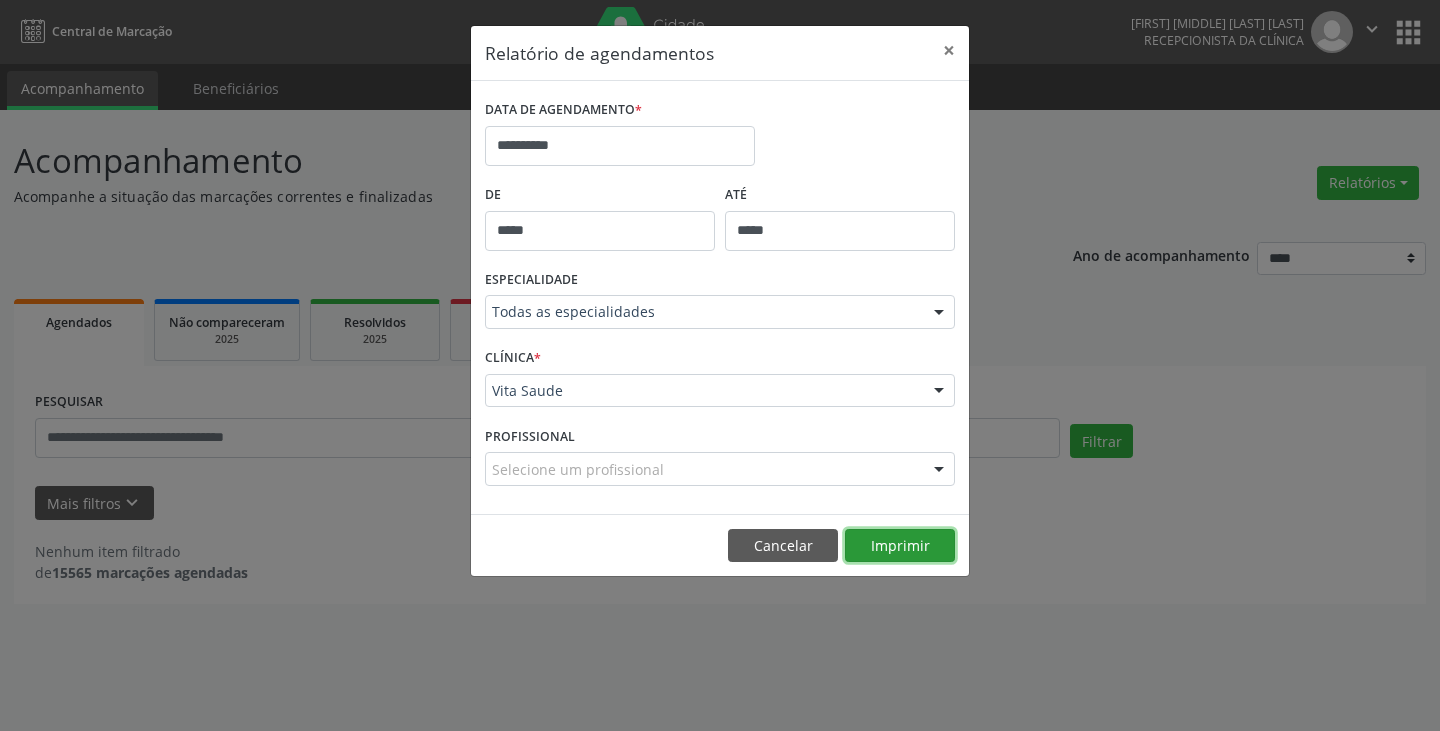 click on "Imprimir" at bounding box center [900, 546] 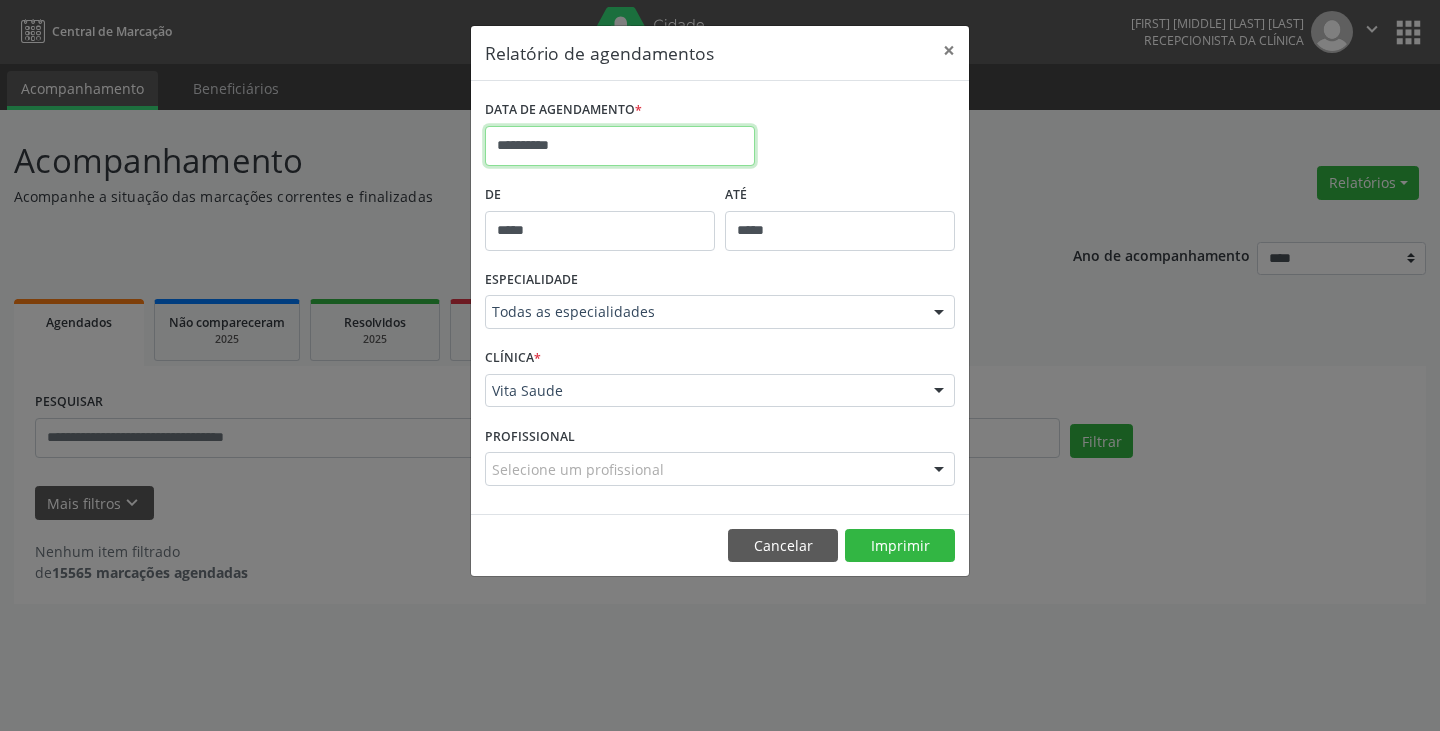 click on "**********" at bounding box center [620, 146] 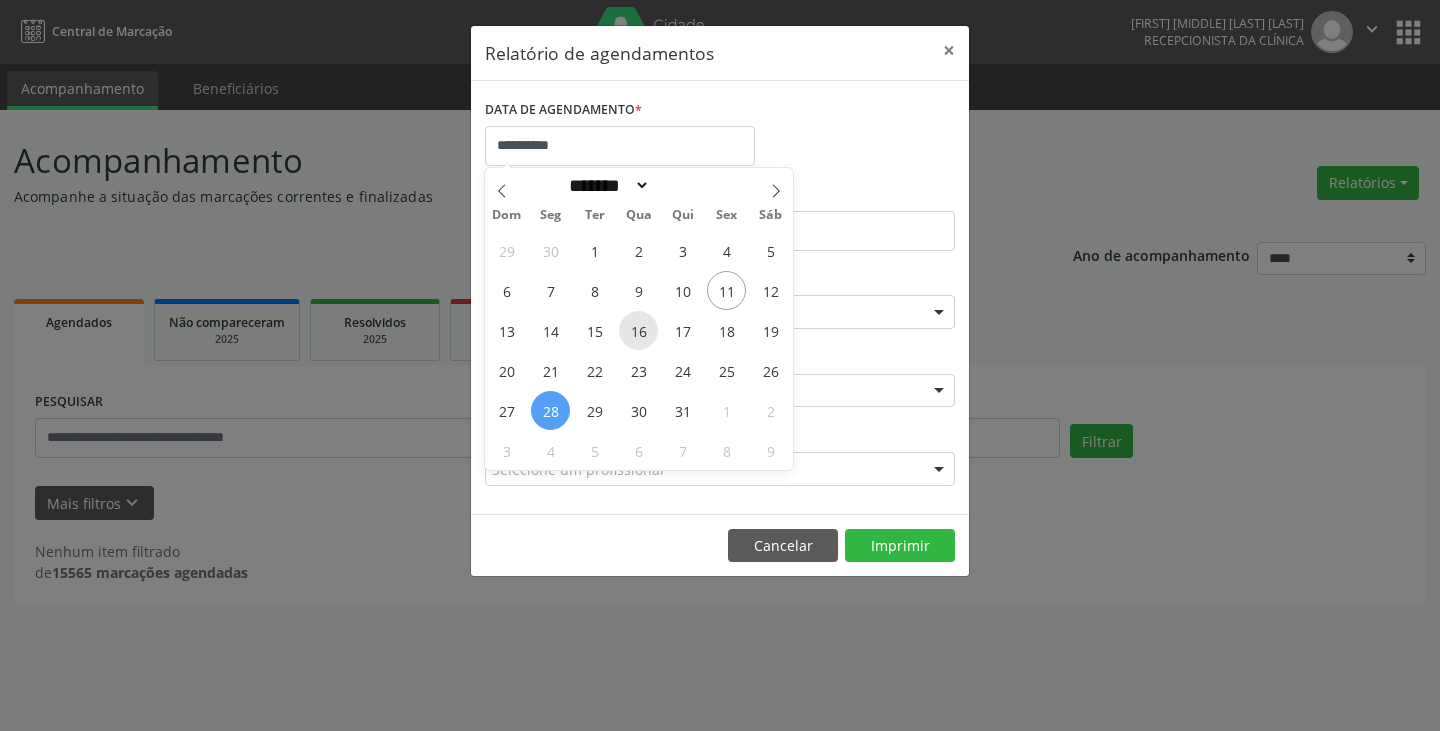 click on "16" at bounding box center (638, 330) 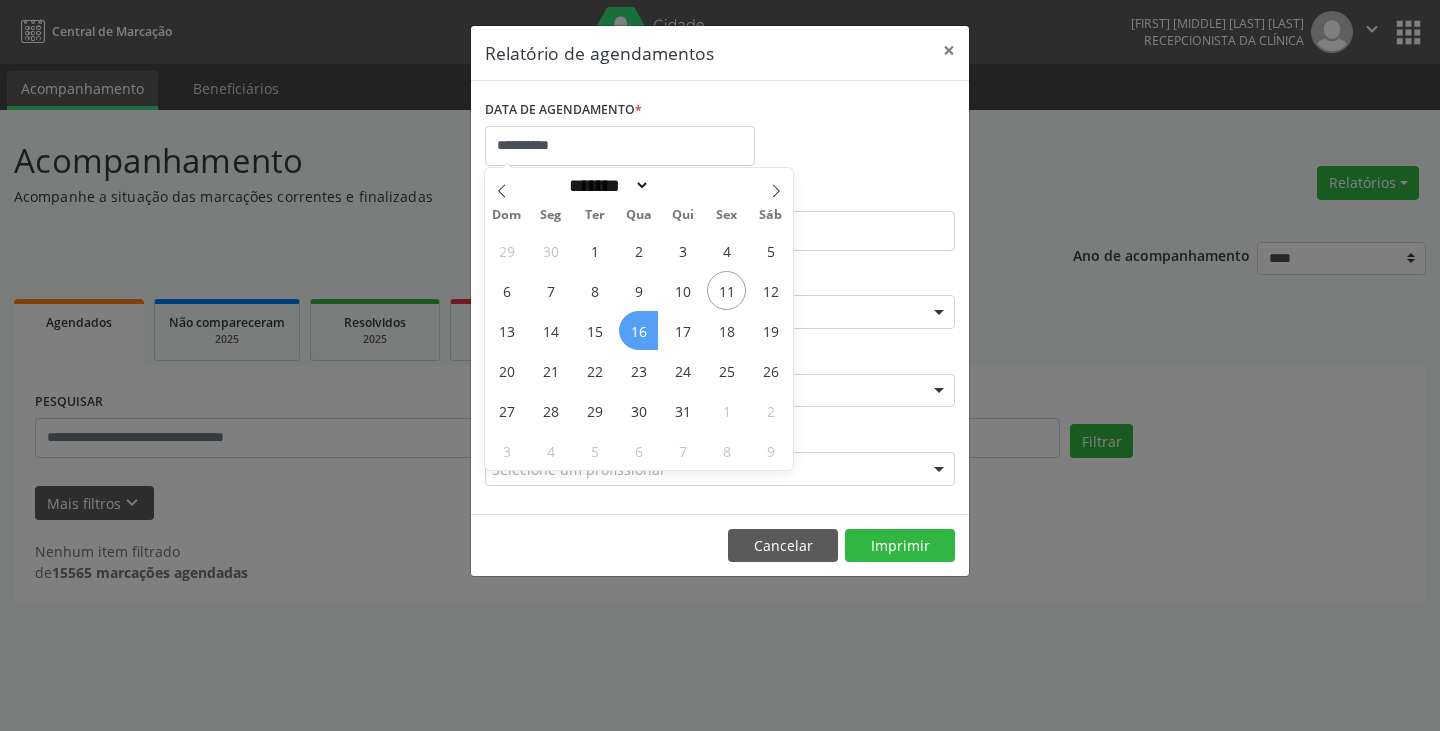 click on "16" at bounding box center (638, 330) 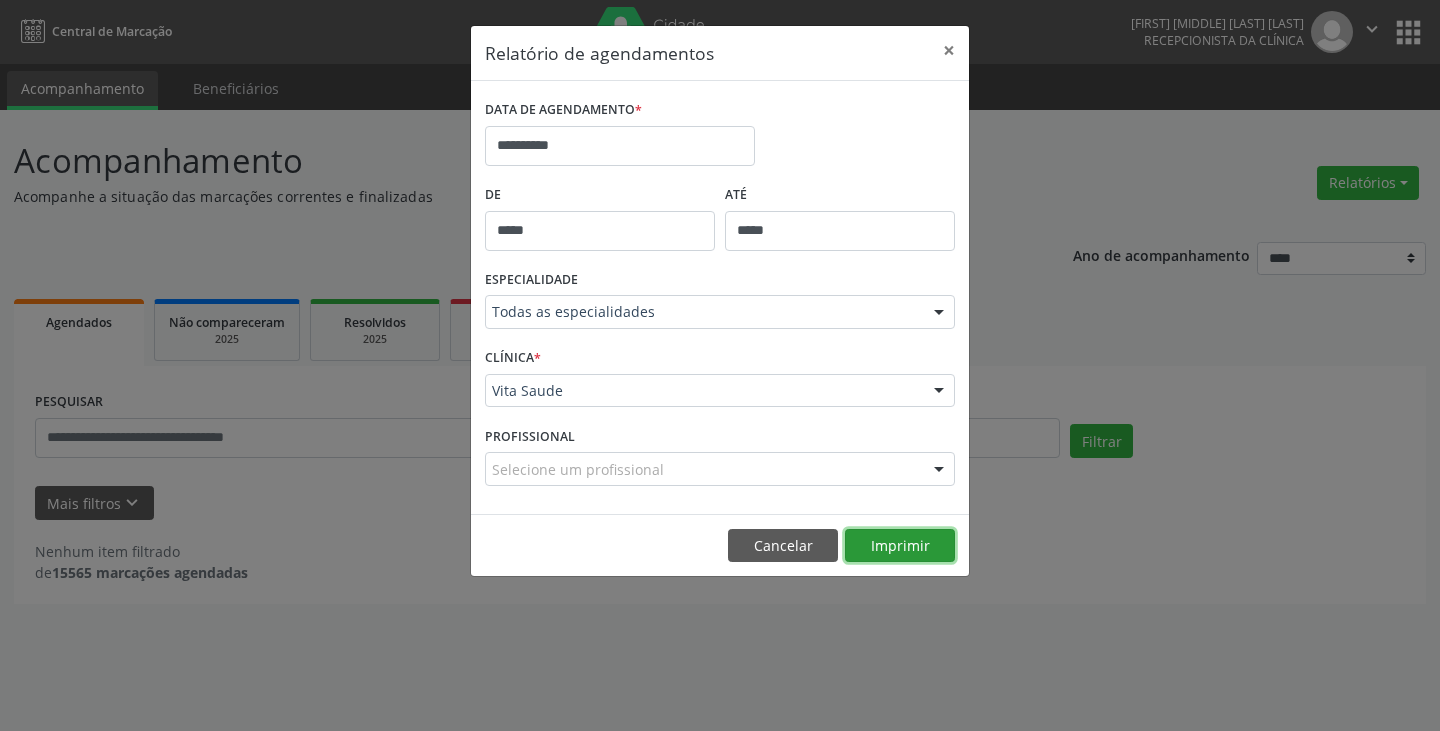 click on "Imprimir" at bounding box center (900, 546) 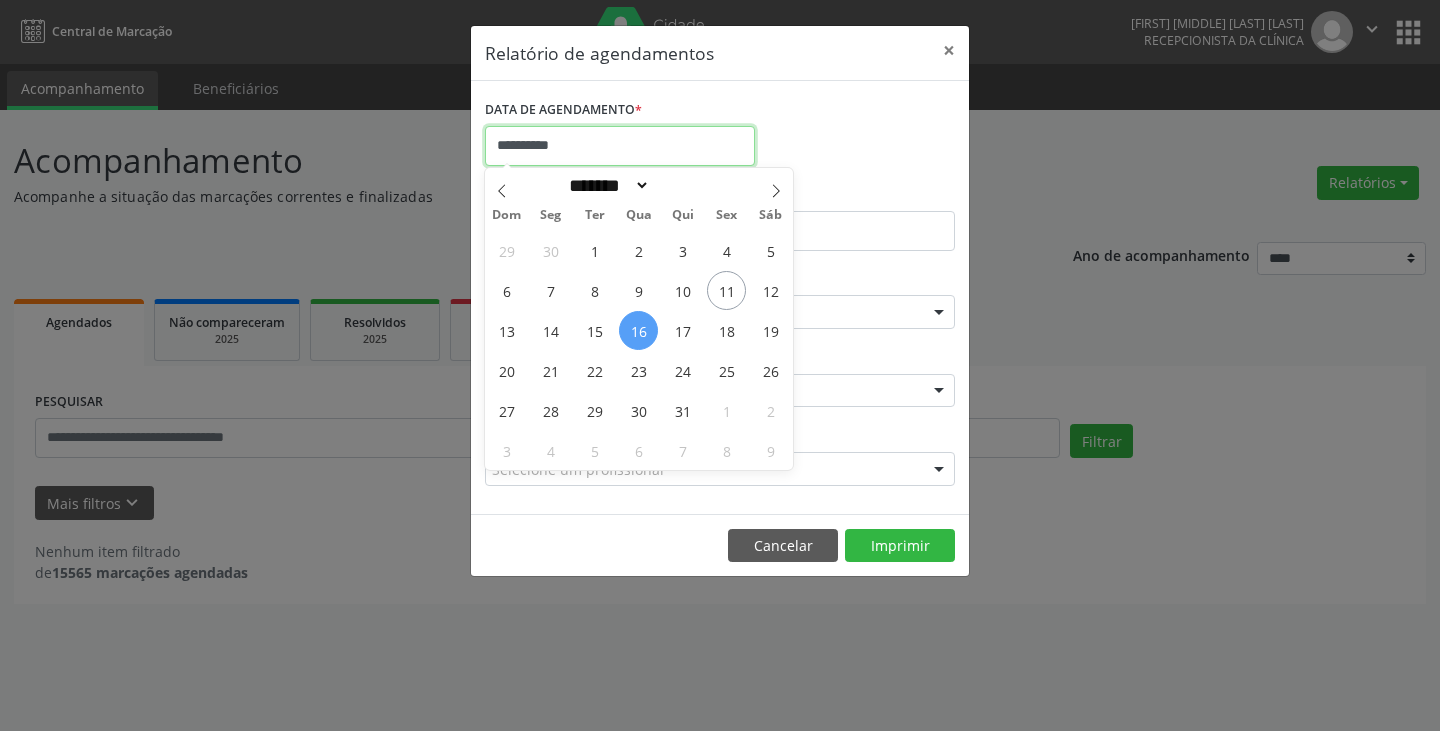 click on "**********" at bounding box center (620, 146) 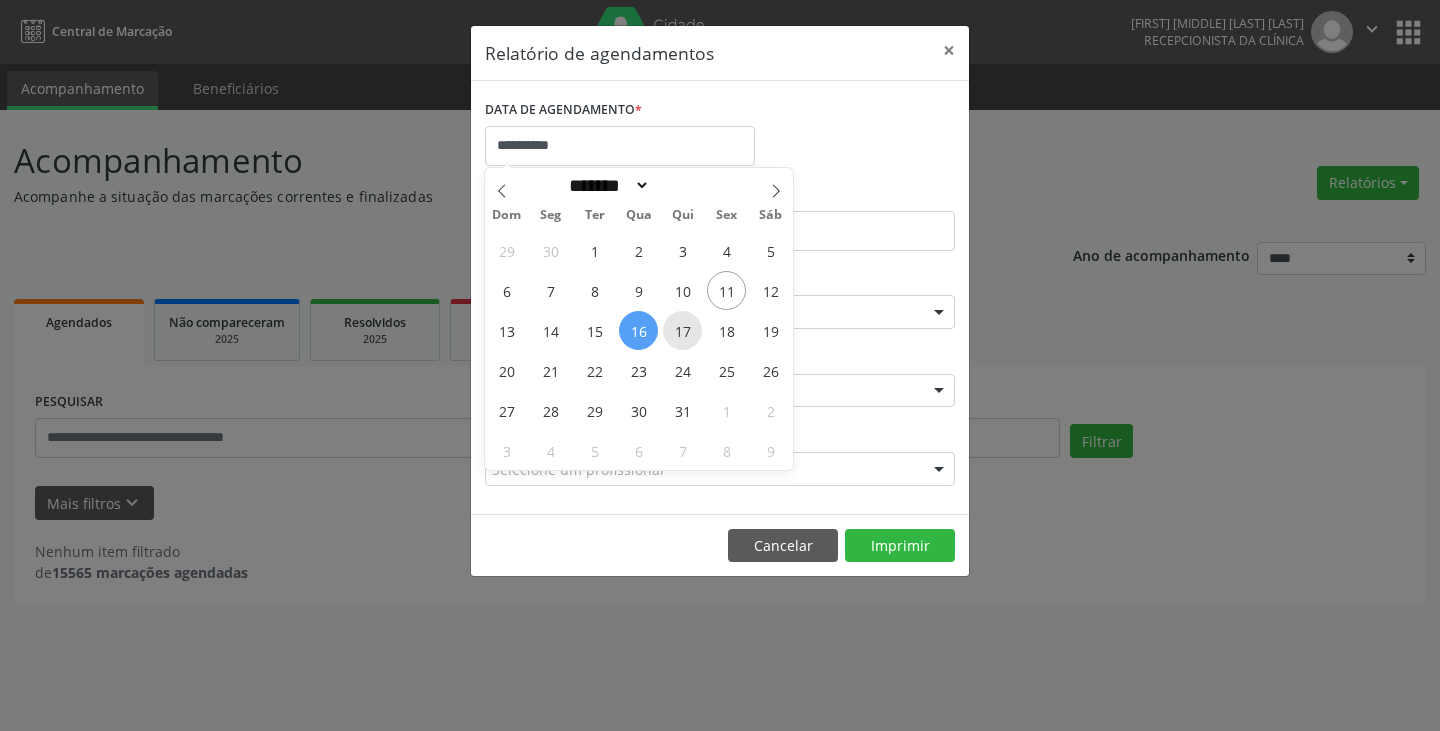 click on "17" at bounding box center (682, 330) 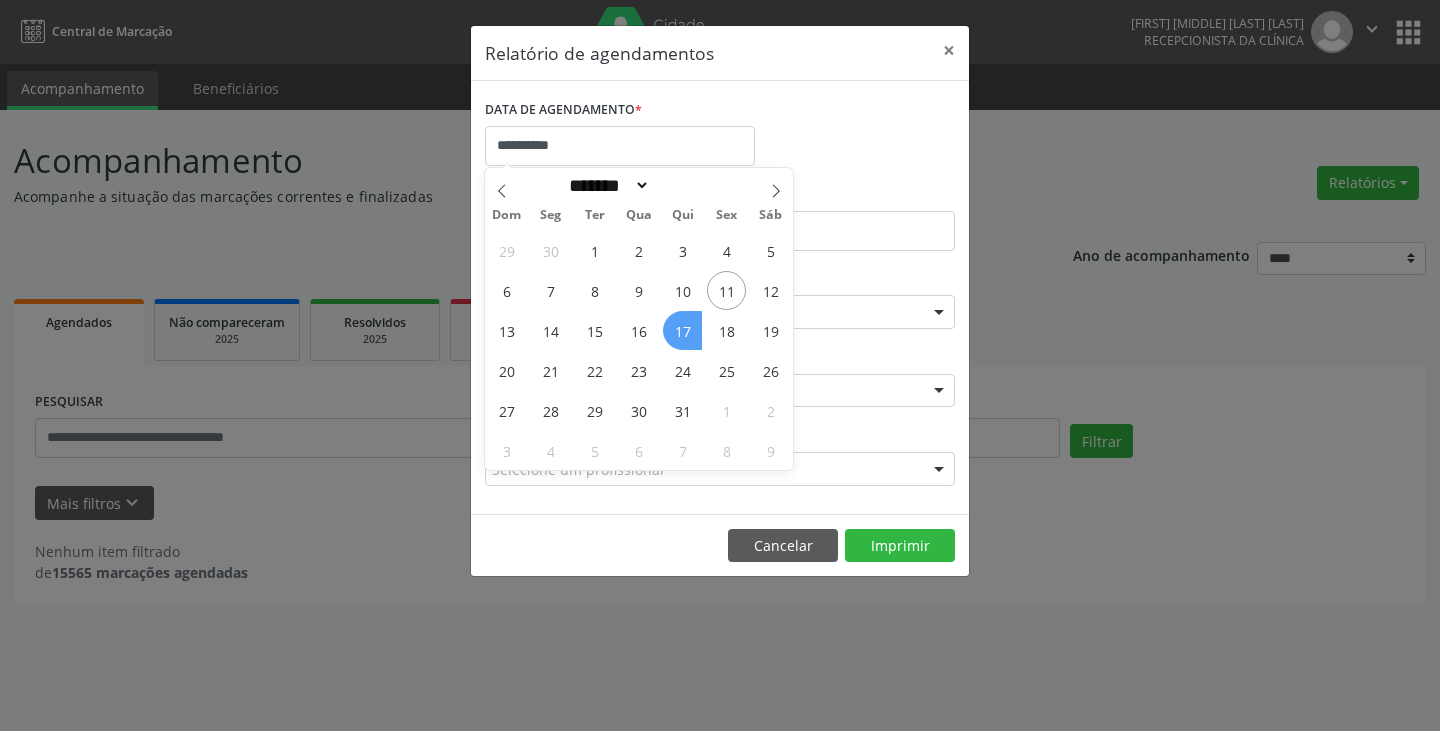 click on "17" at bounding box center [682, 330] 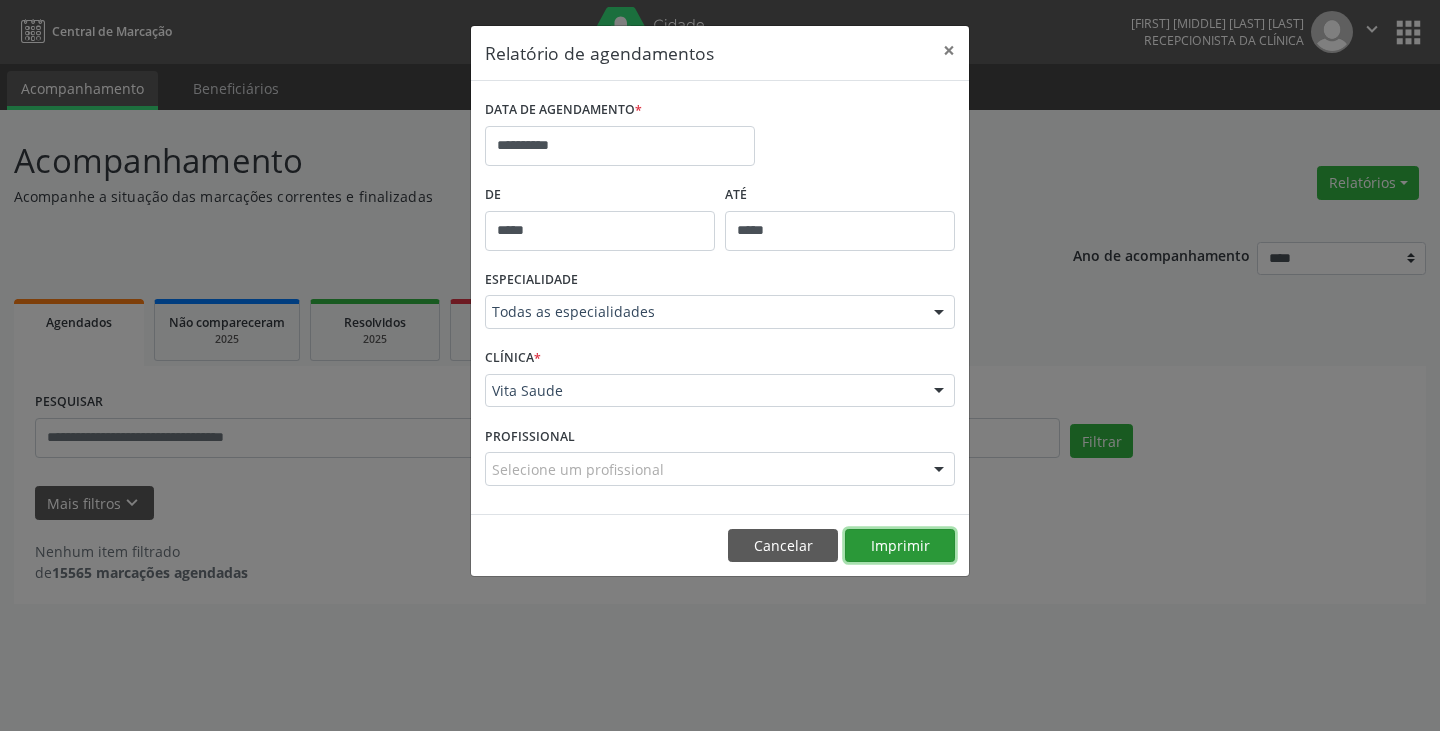 click on "Imprimir" at bounding box center [900, 546] 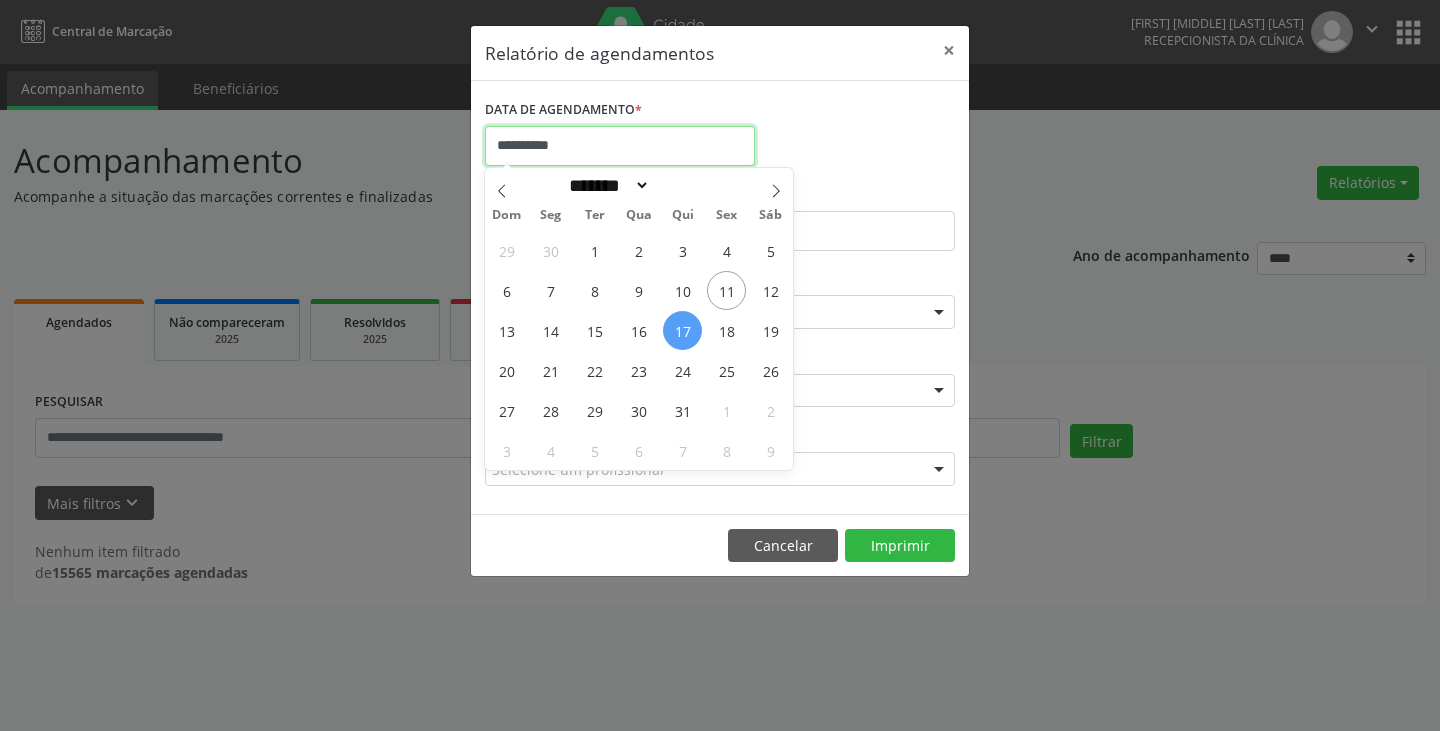 click on "**********" at bounding box center (620, 146) 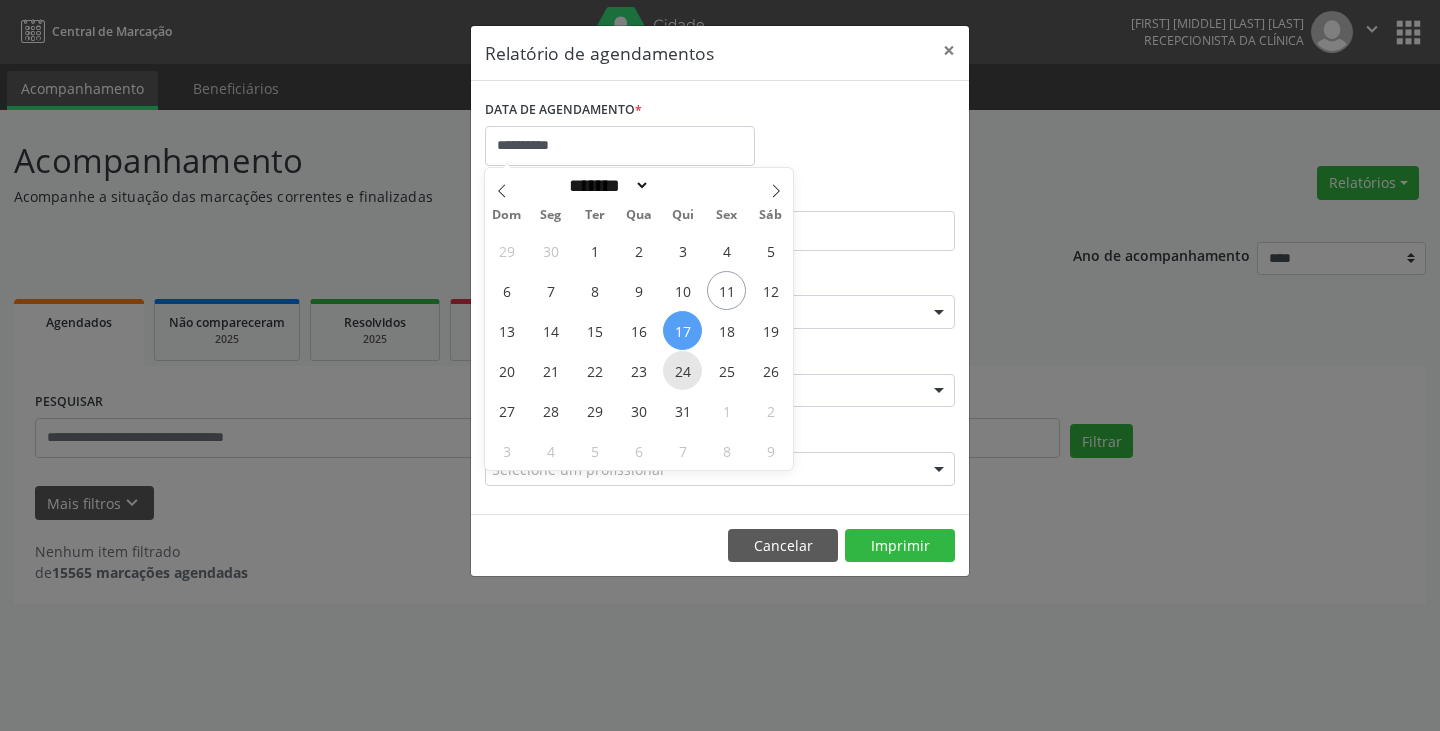 click on "24" at bounding box center [682, 370] 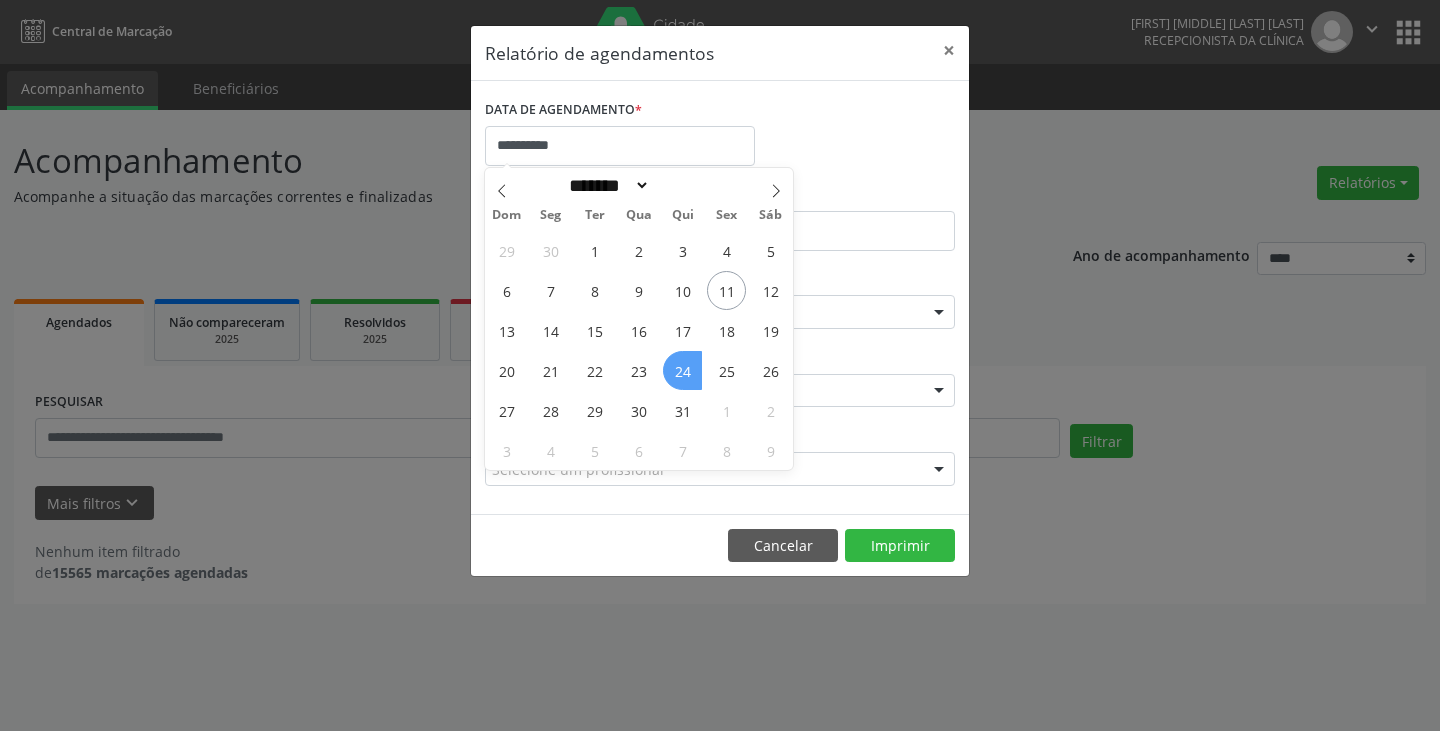 click on "24" at bounding box center (682, 370) 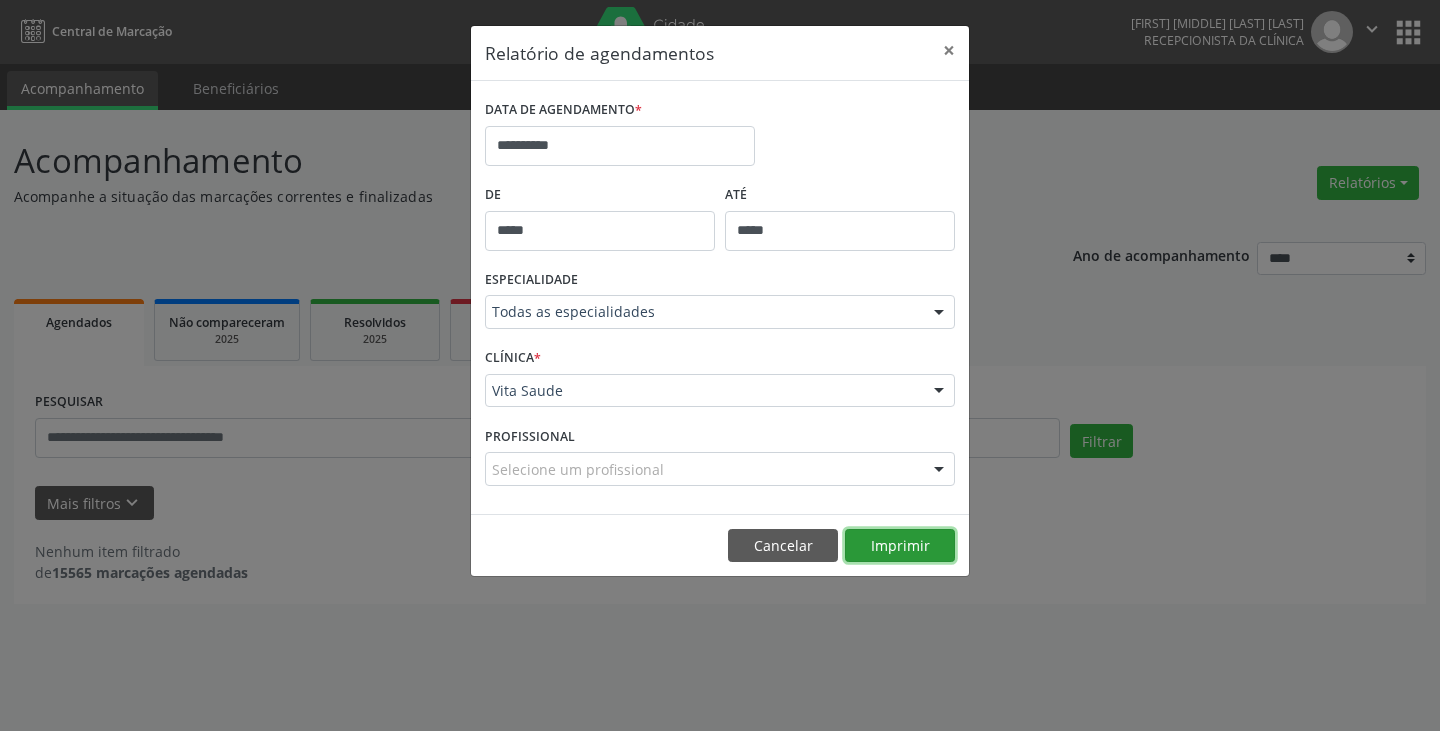 click on "Imprimir" at bounding box center [900, 546] 